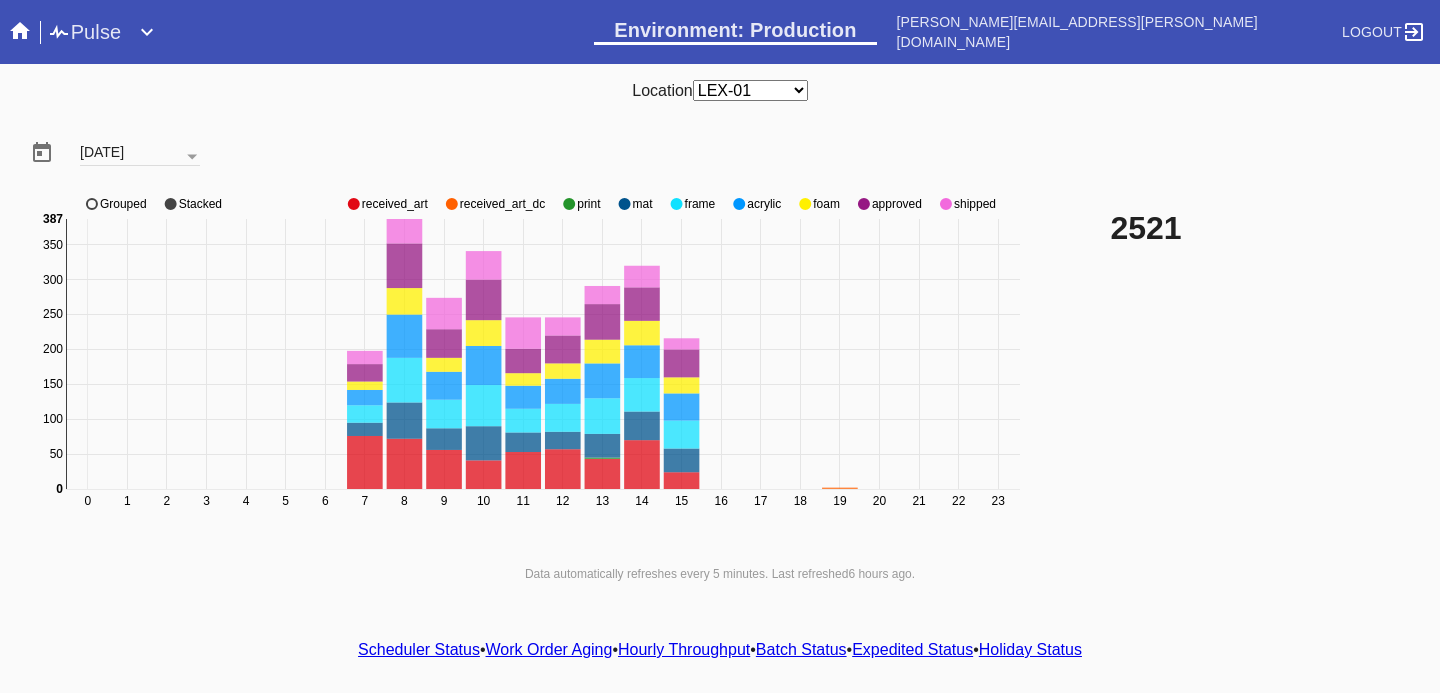 scroll, scrollTop: 0, scrollLeft: 0, axis: both 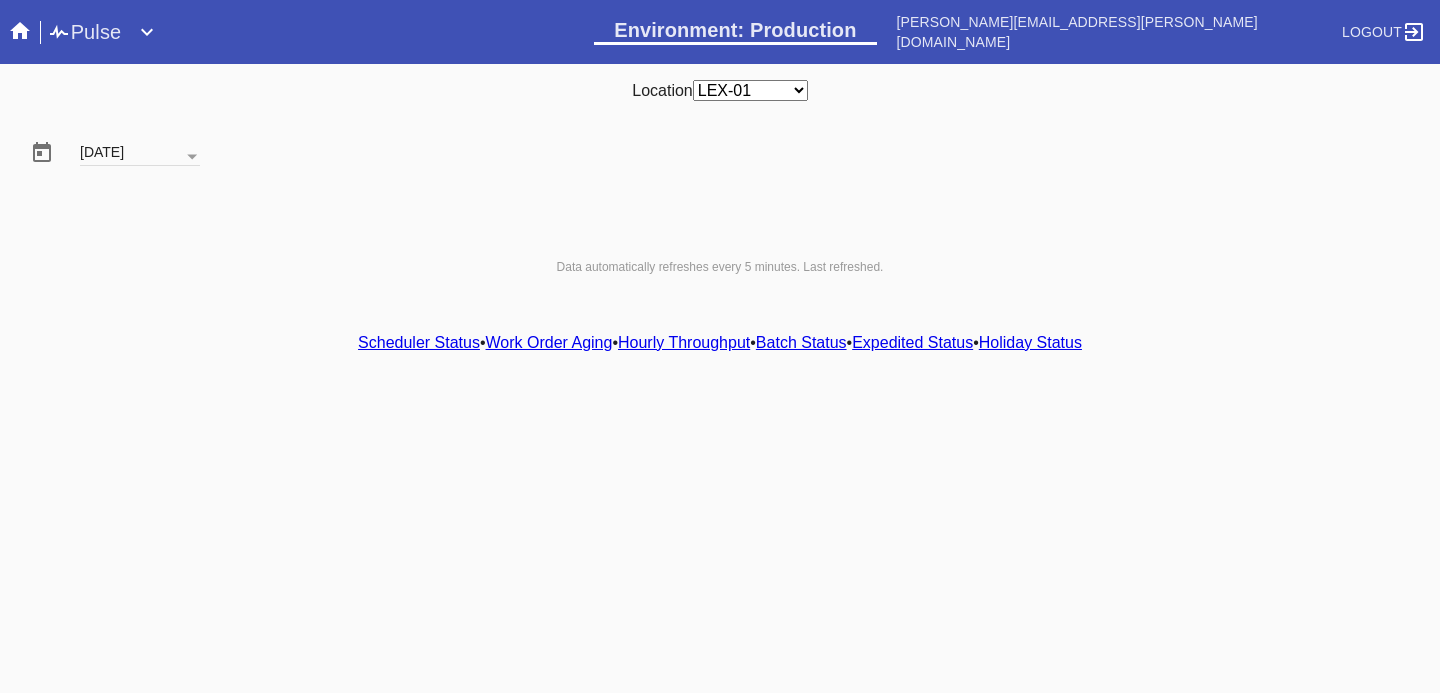 click on "Hourly Throughput" at bounding box center [684, 342] 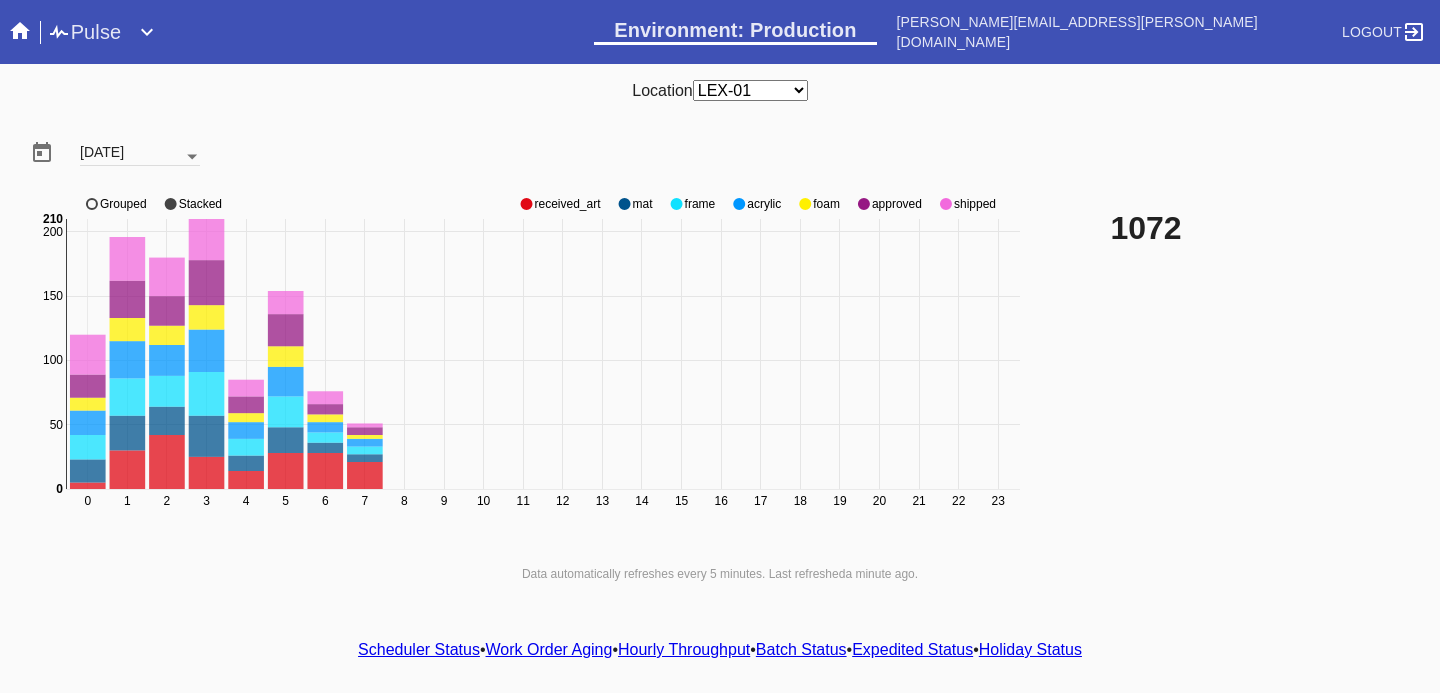click at bounding box center (192, 157) 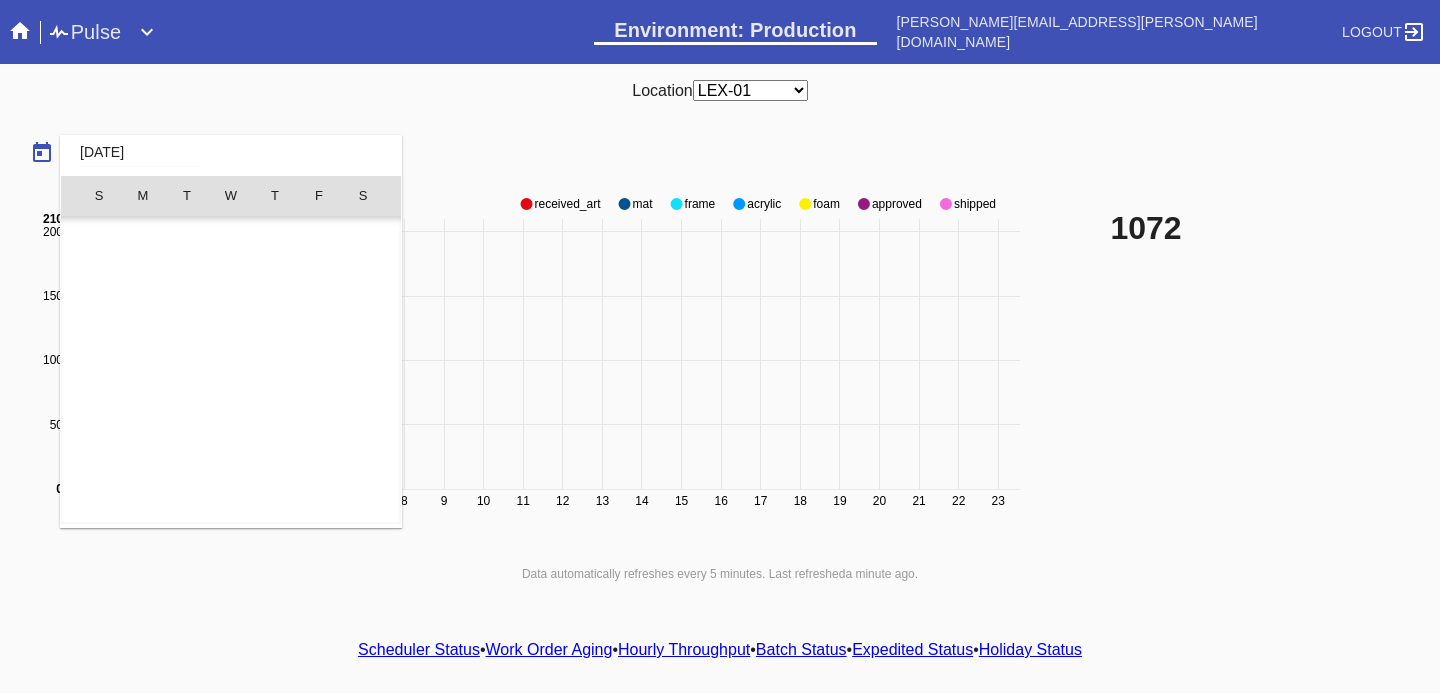 scroll, scrollTop: 462690, scrollLeft: 0, axis: vertical 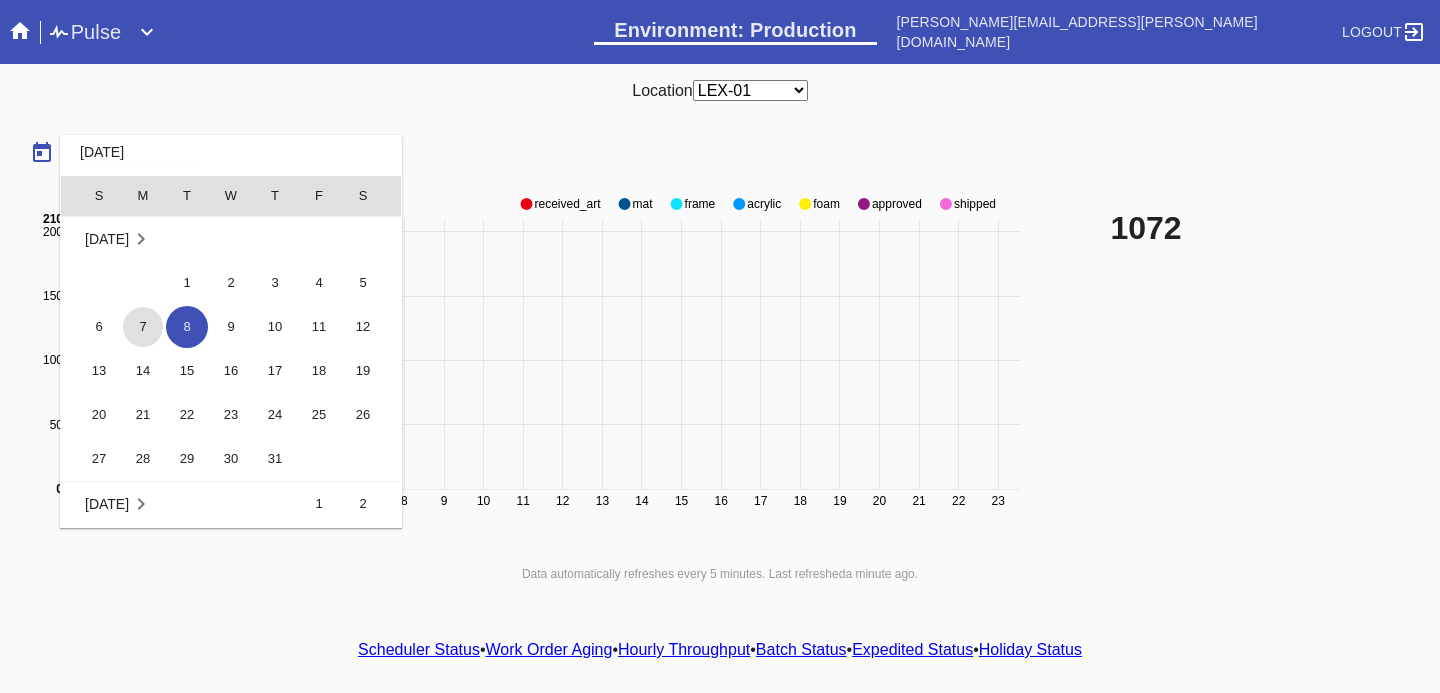 click on "7" at bounding box center (143, 327) 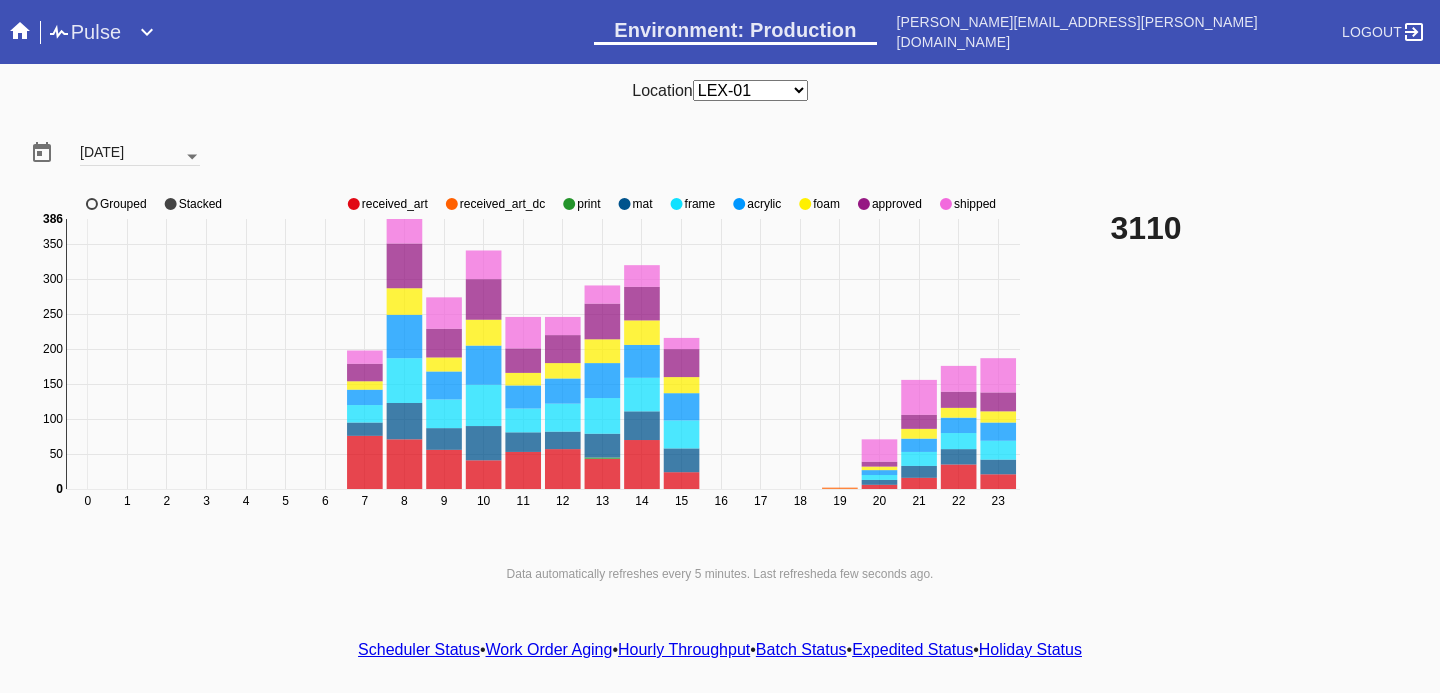 click at bounding box center [192, 157] 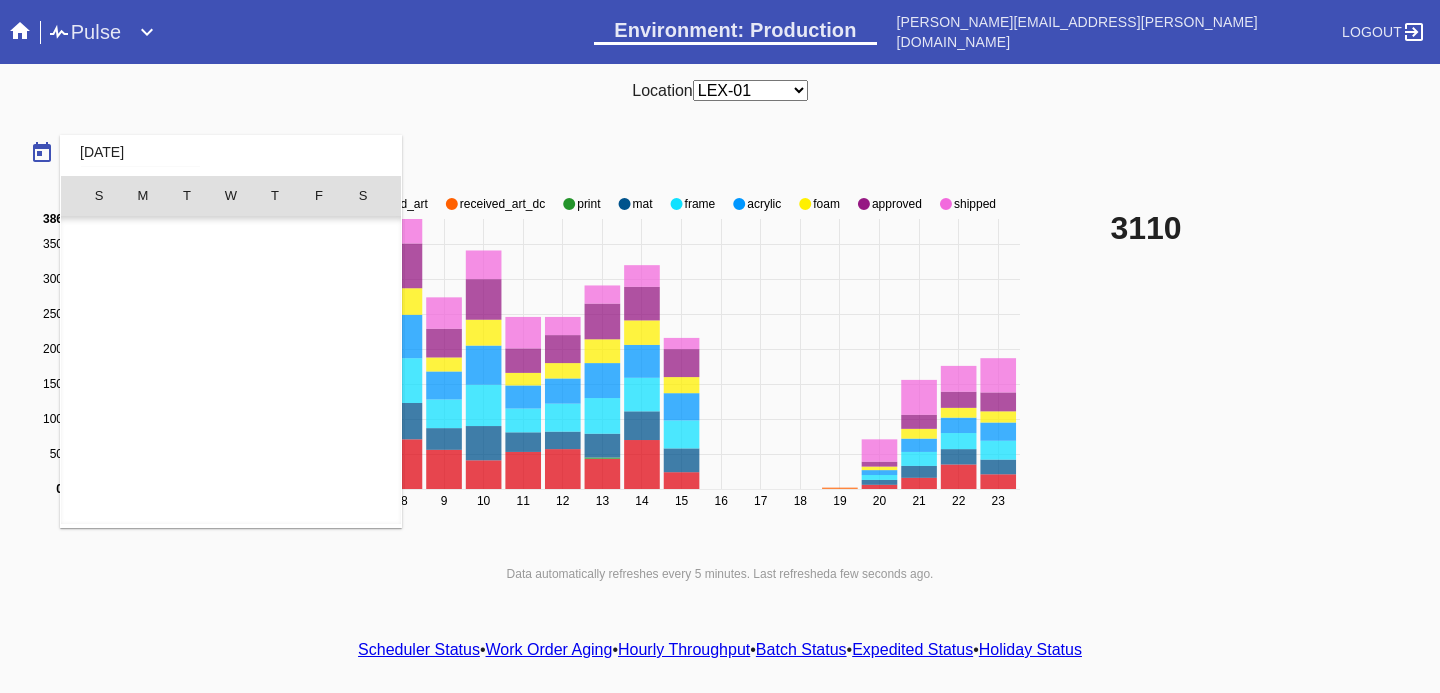 scroll, scrollTop: 462690, scrollLeft: 0, axis: vertical 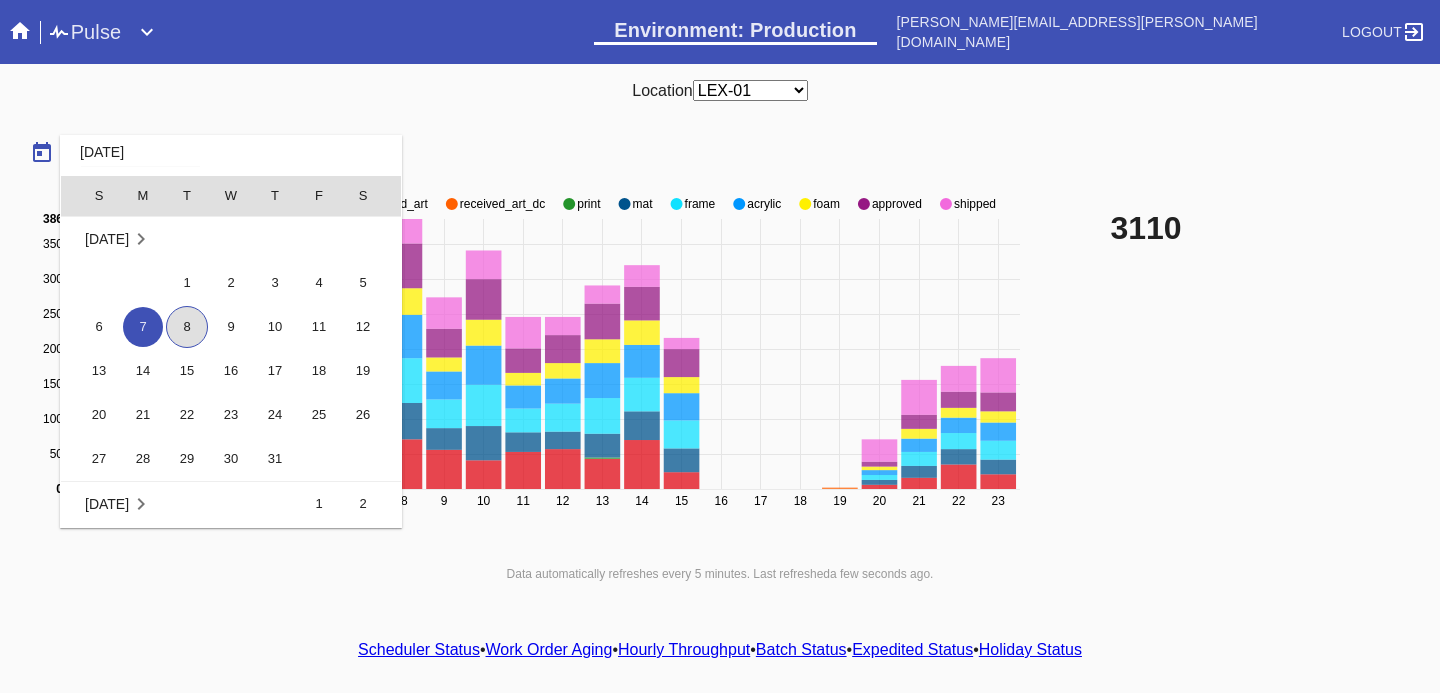 click on "8" at bounding box center (187, 327) 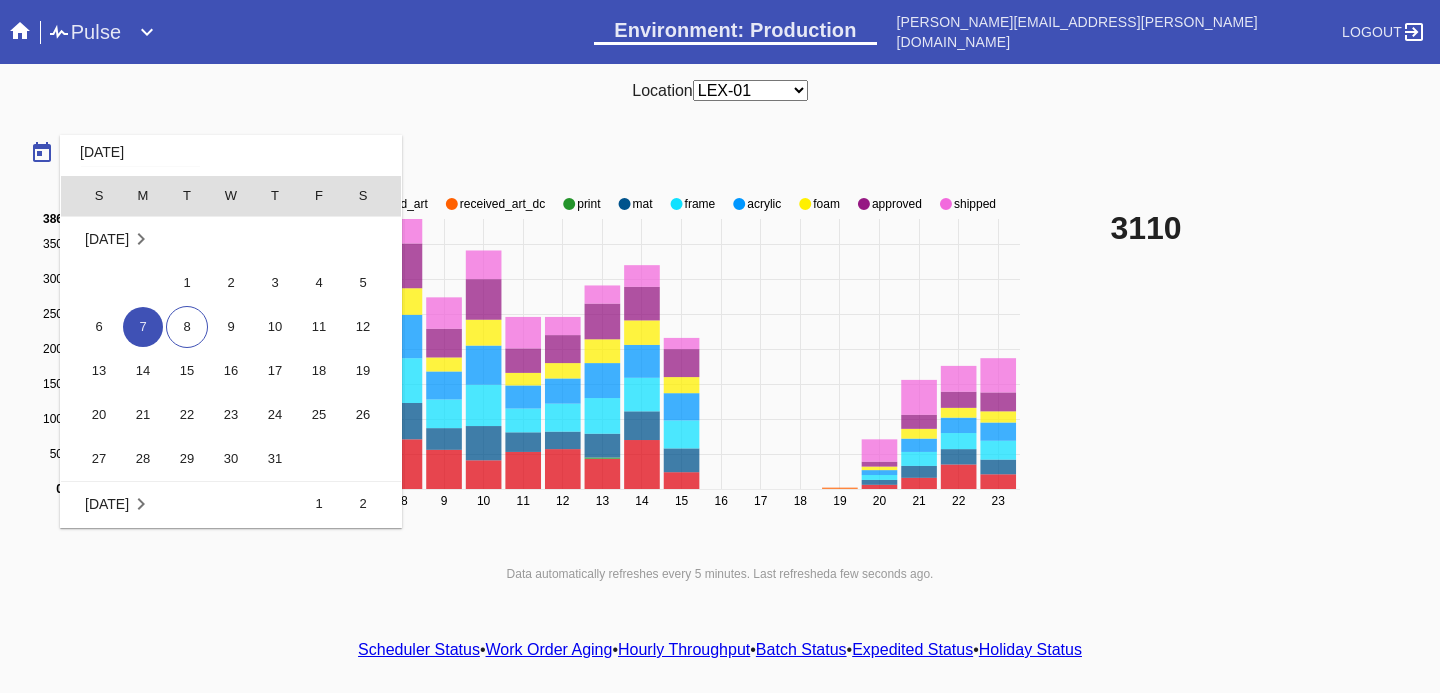 type on "7/8/2025" 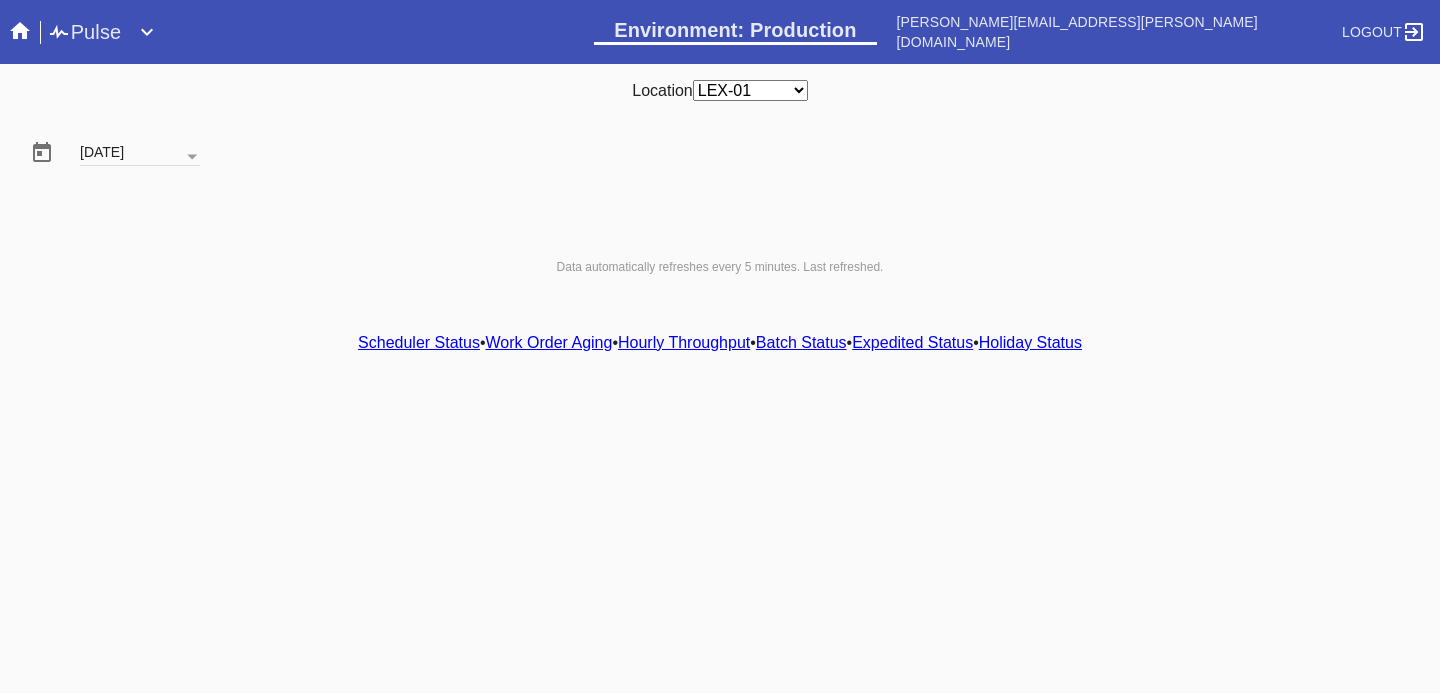 scroll, scrollTop: 0, scrollLeft: 0, axis: both 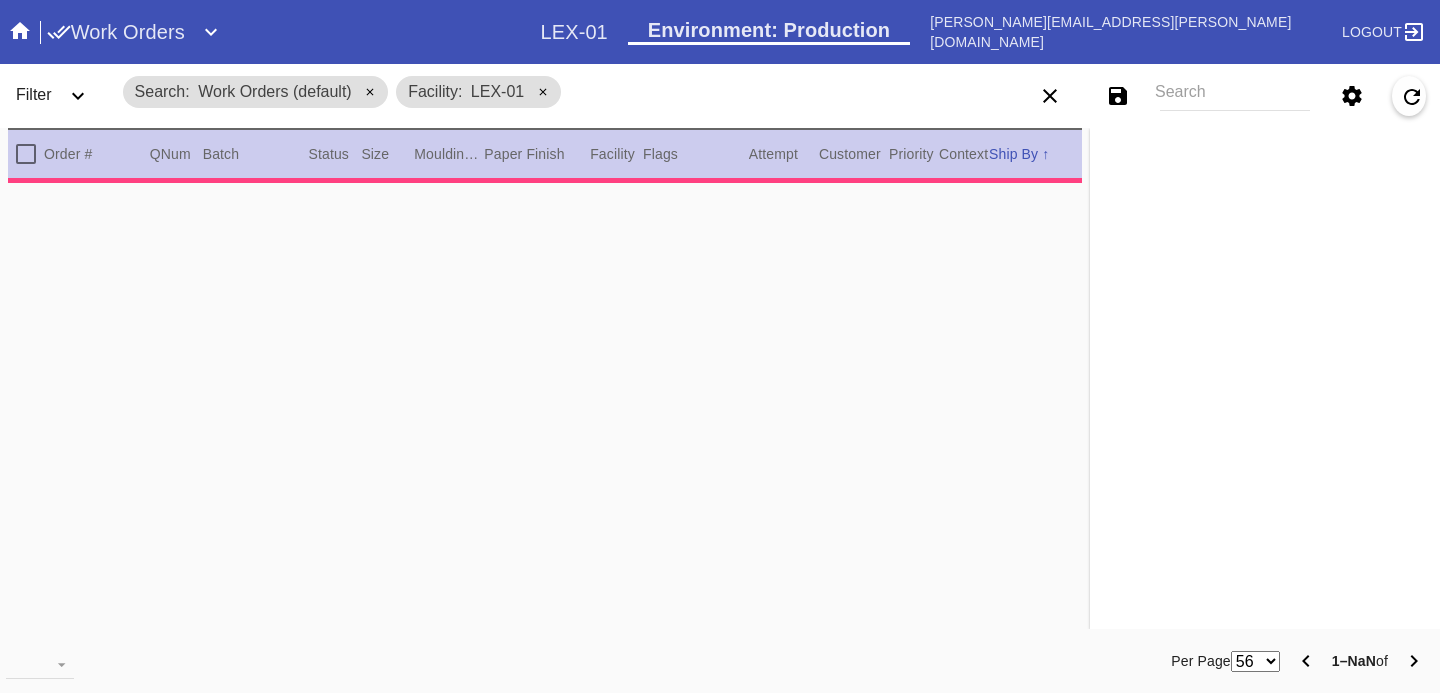 click 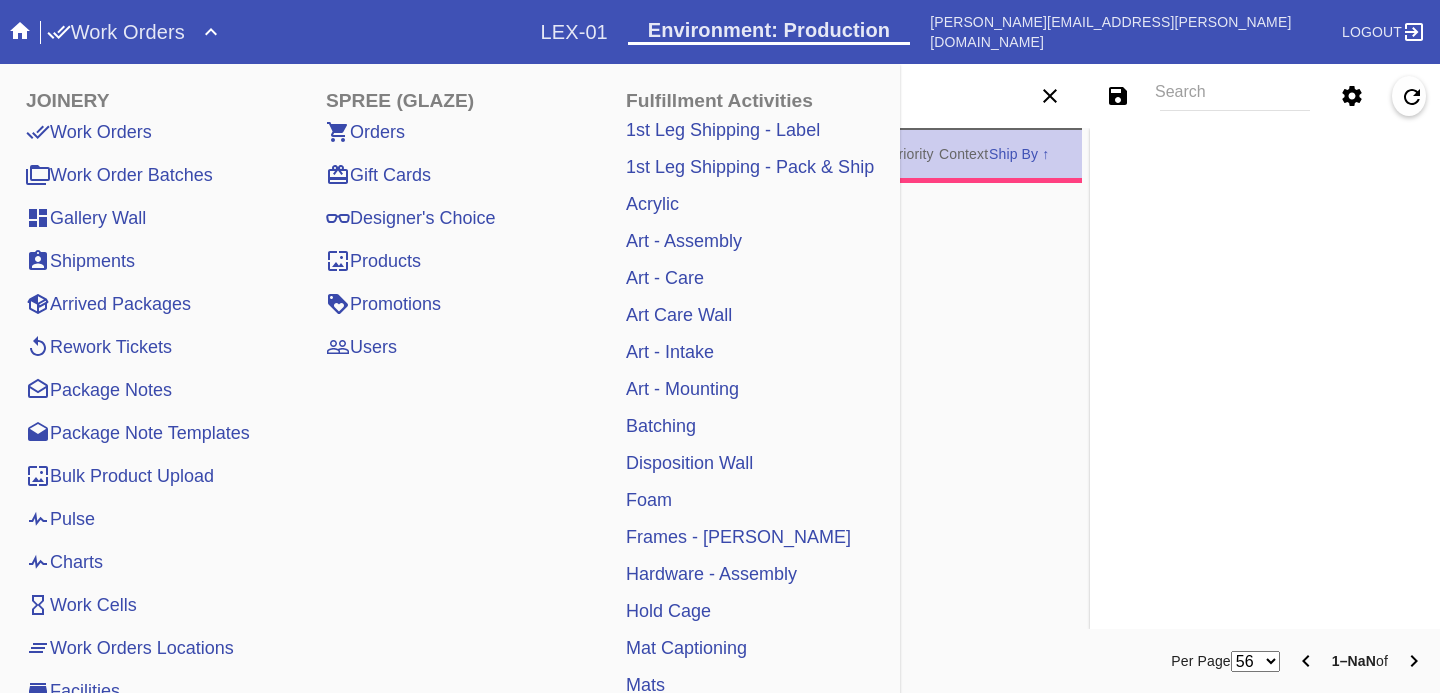 click on "Pulse" at bounding box center [60, 519] 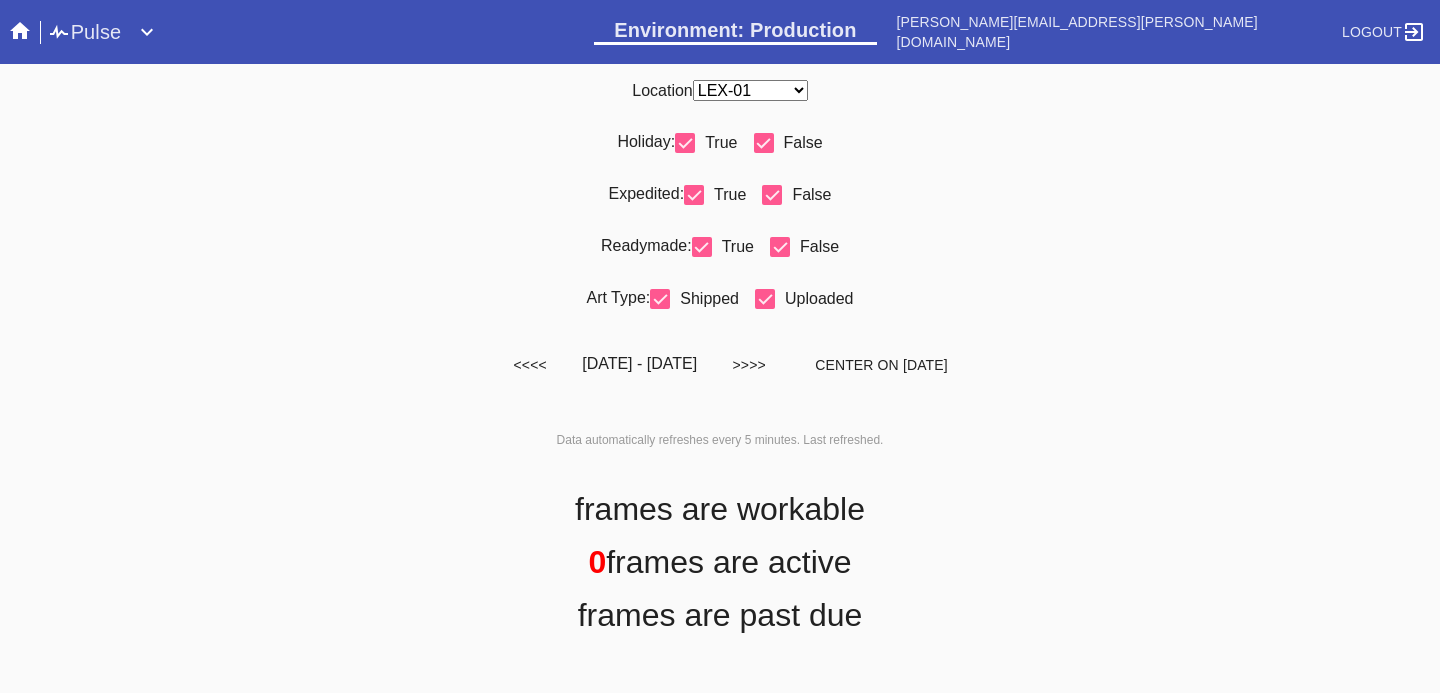 scroll, scrollTop: 0, scrollLeft: 0, axis: both 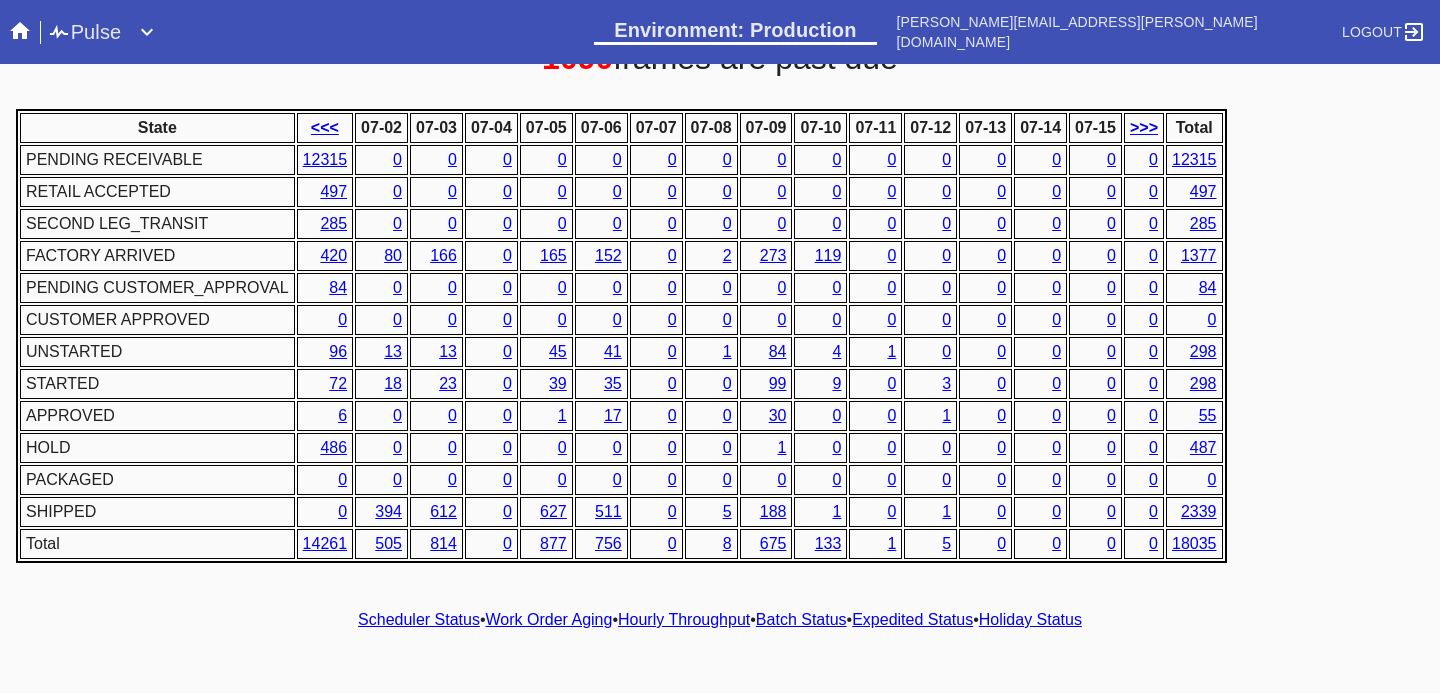 click on "Hourly Throughput" at bounding box center (684, 619) 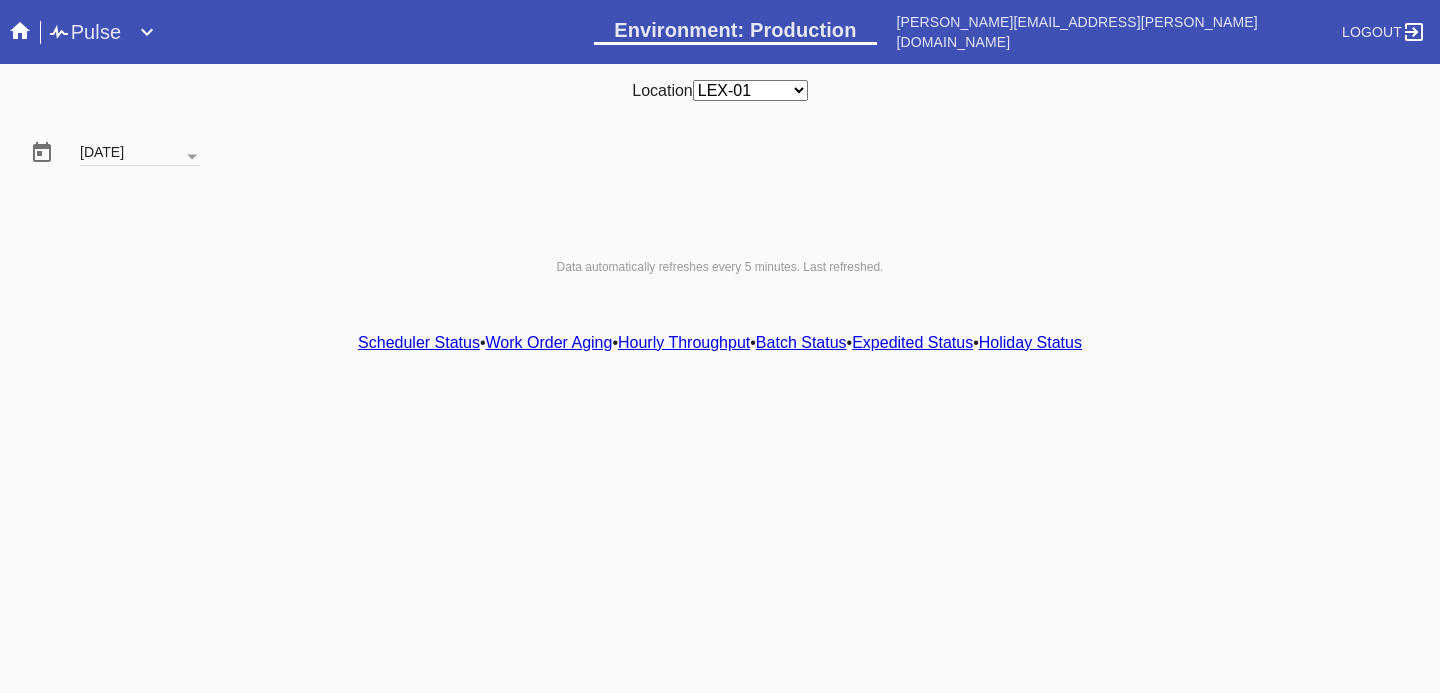 scroll, scrollTop: 0, scrollLeft: 0, axis: both 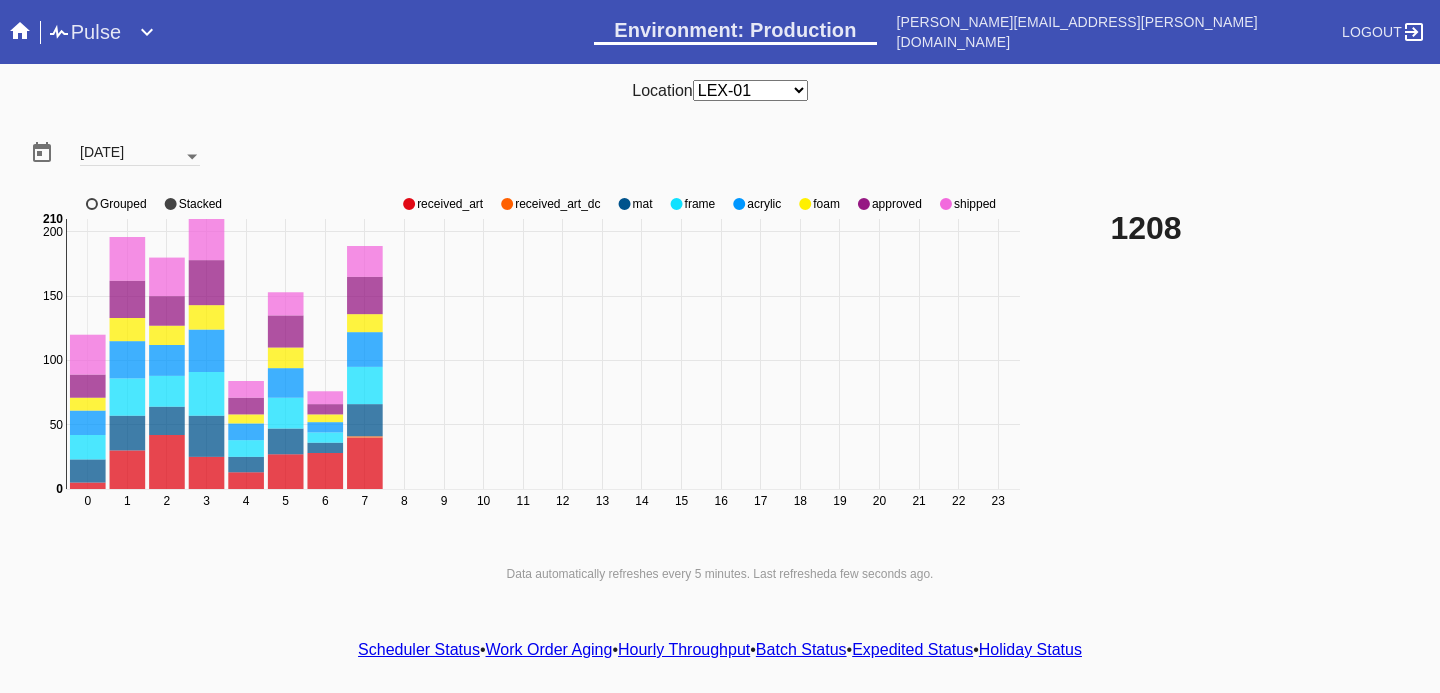 click at bounding box center [192, 157] 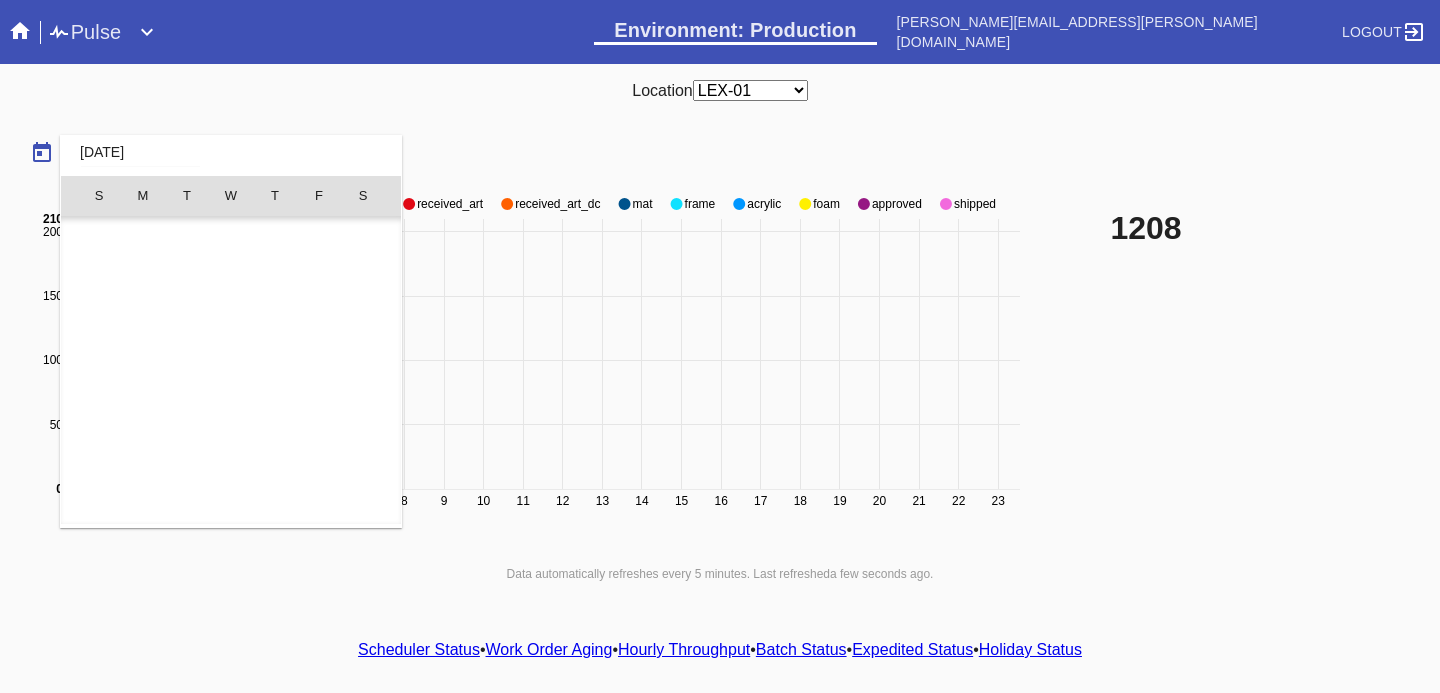 scroll, scrollTop: 462690, scrollLeft: 0, axis: vertical 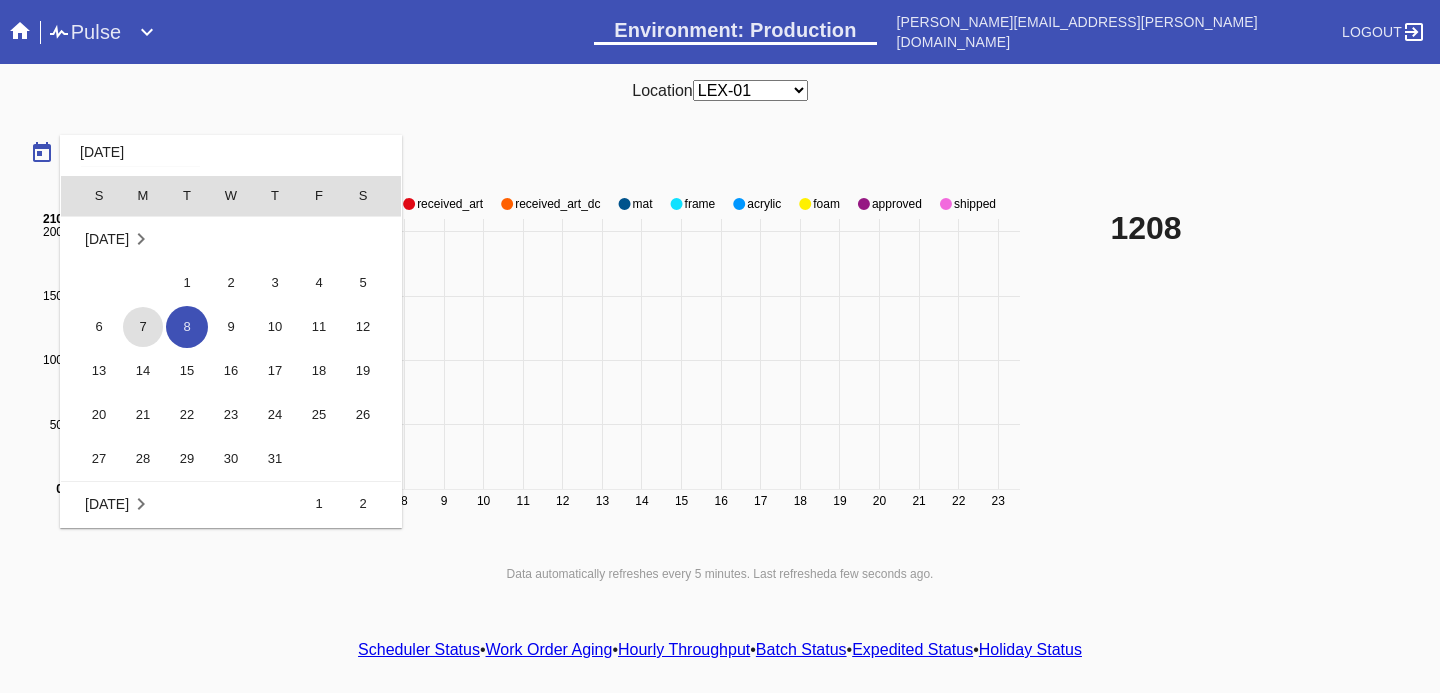 click on "7" at bounding box center (143, 327) 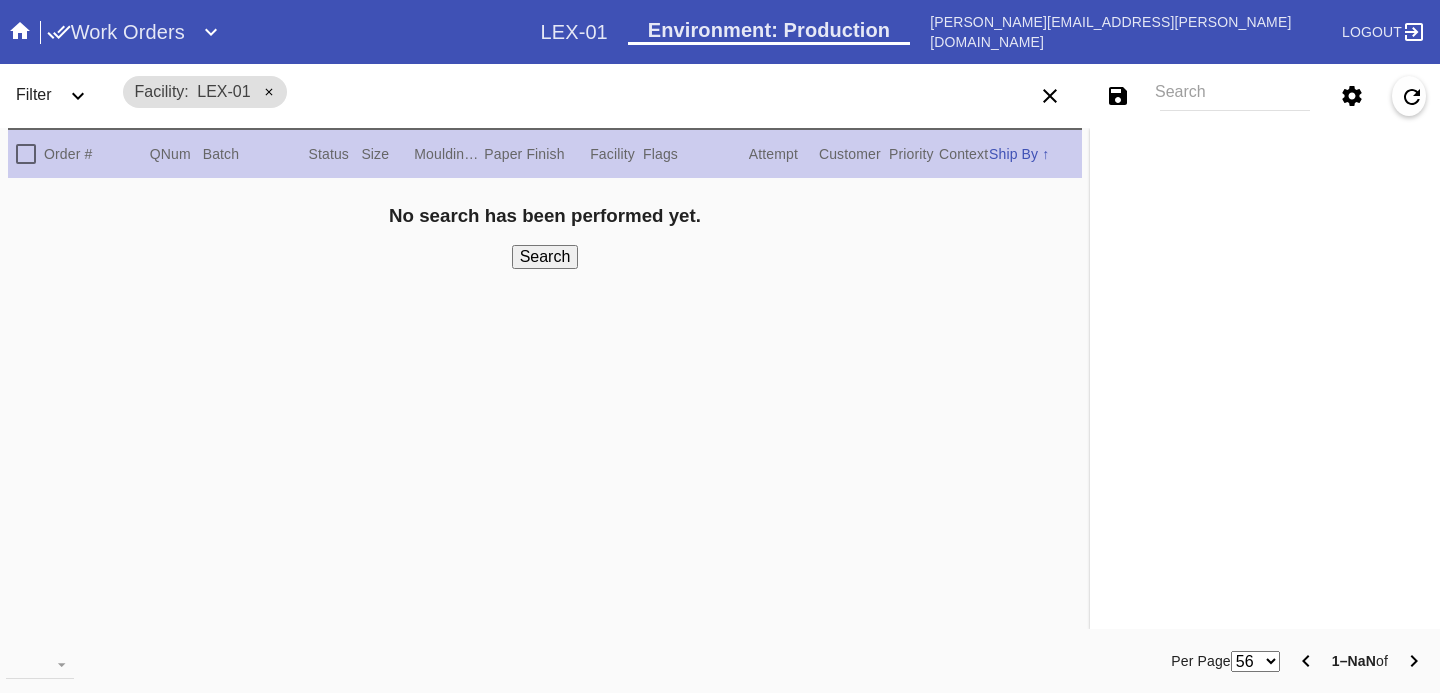 scroll, scrollTop: 0, scrollLeft: 0, axis: both 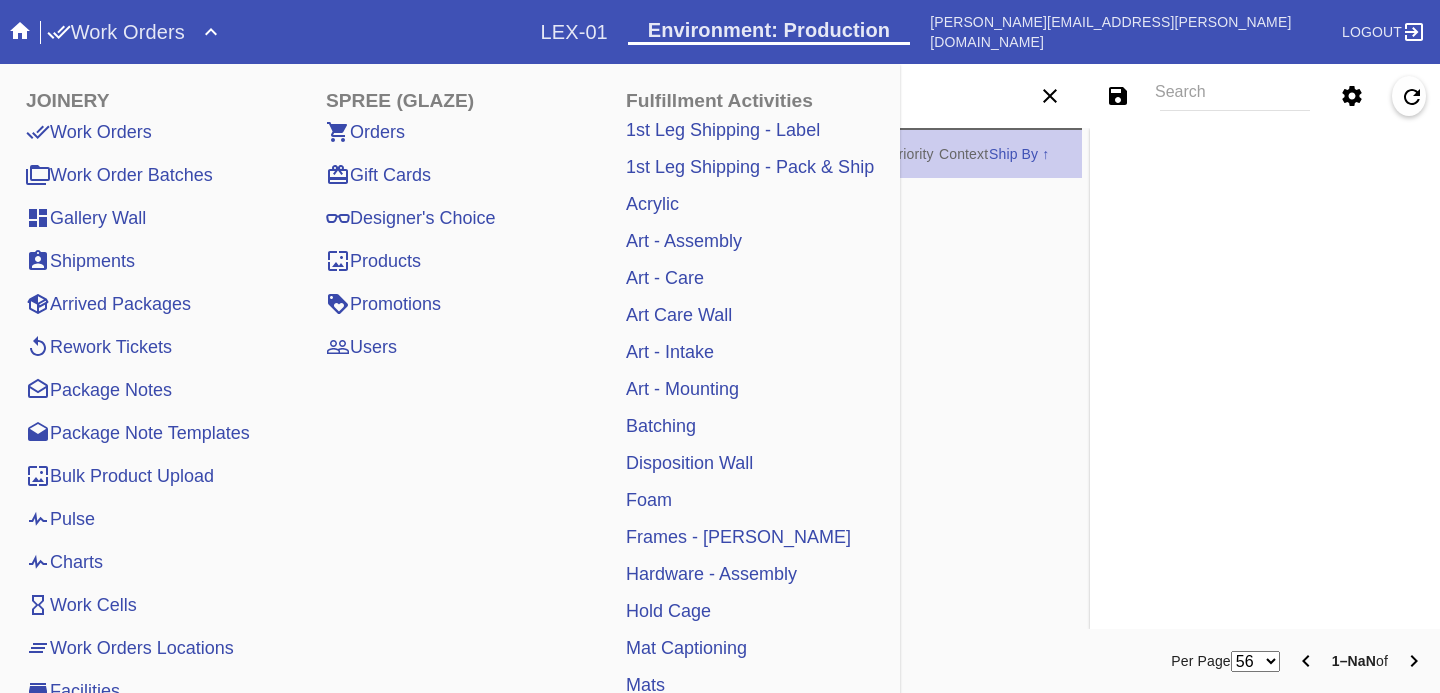 click on "Pulse" at bounding box center (60, 519) 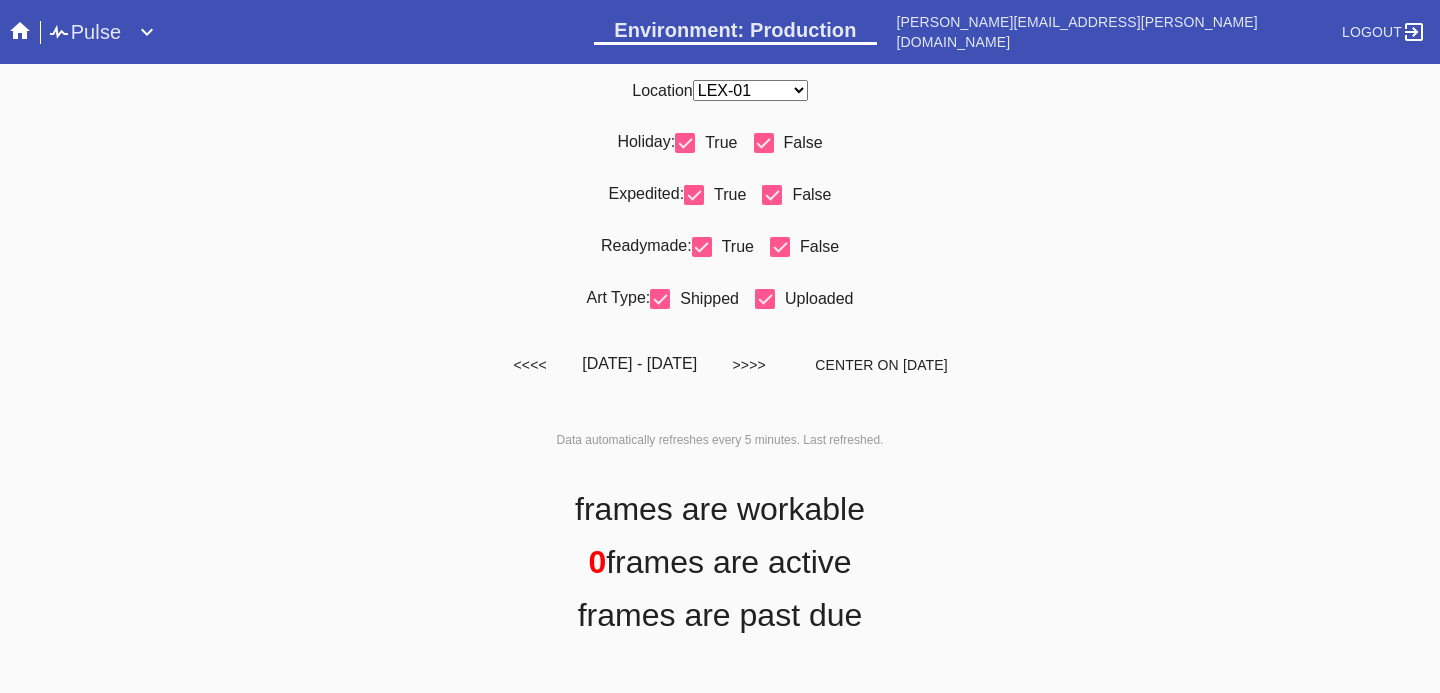 scroll, scrollTop: 0, scrollLeft: 0, axis: both 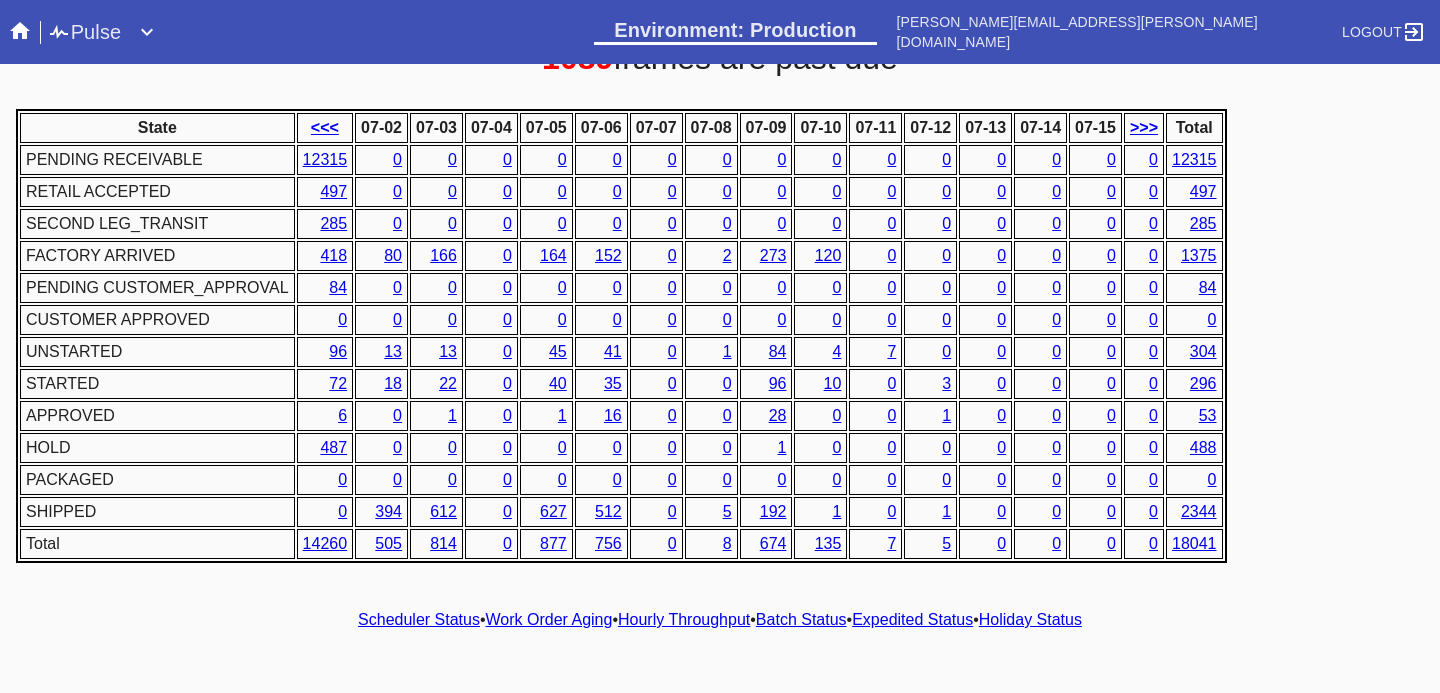 click on "Hourly Throughput" at bounding box center (684, 619) 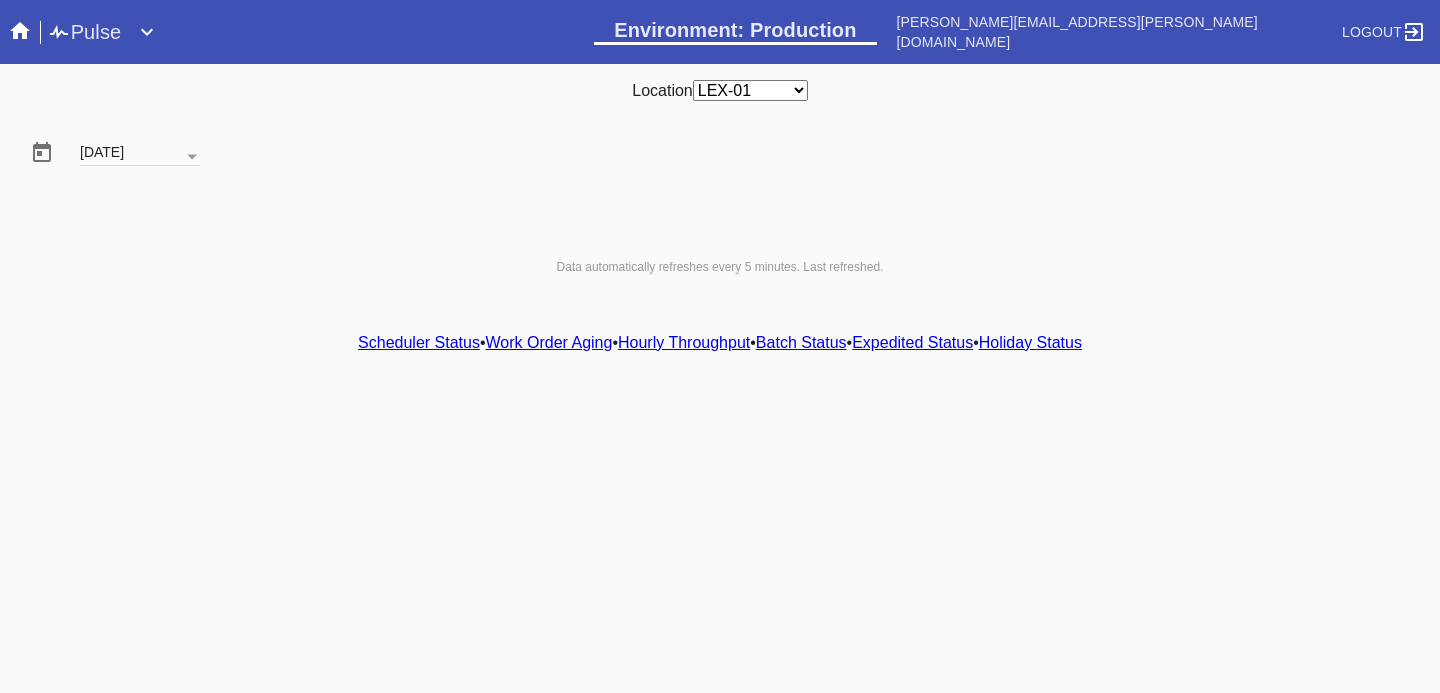click on "Hourly Throughput" at bounding box center (684, 342) 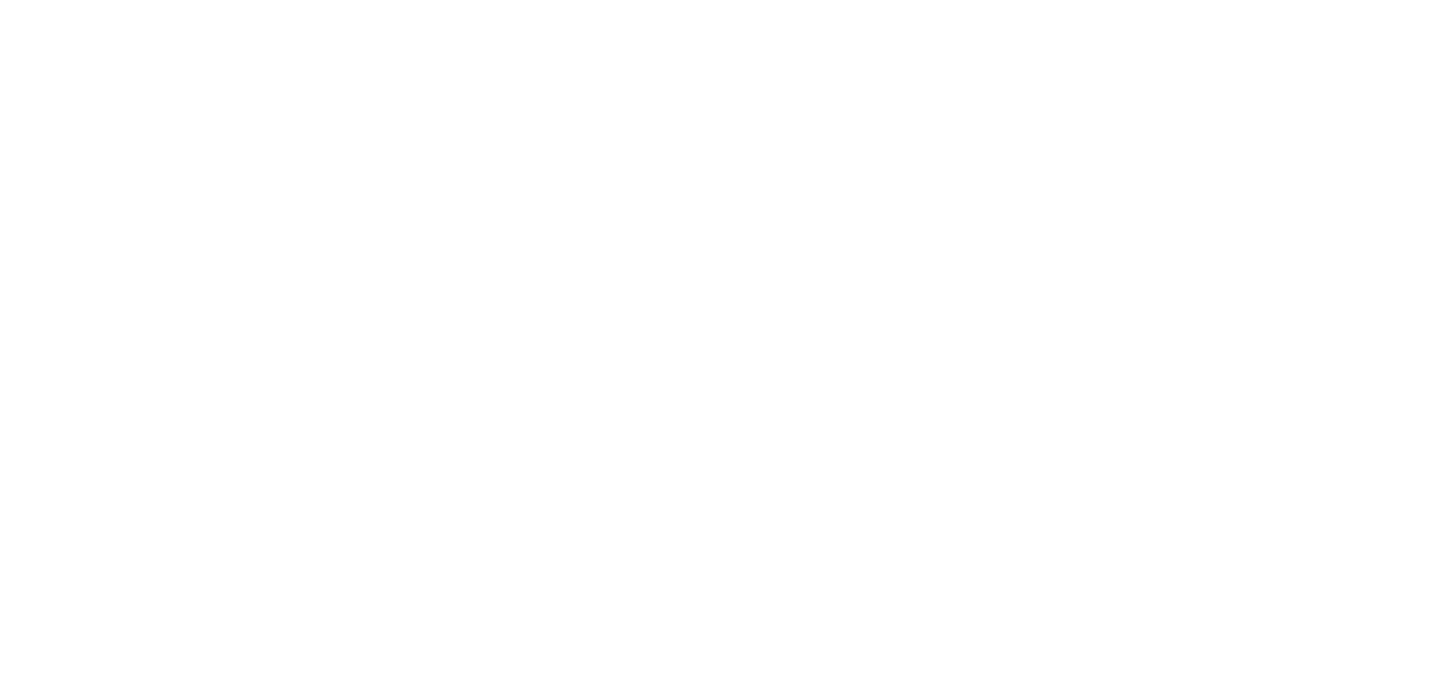 scroll, scrollTop: 0, scrollLeft: 0, axis: both 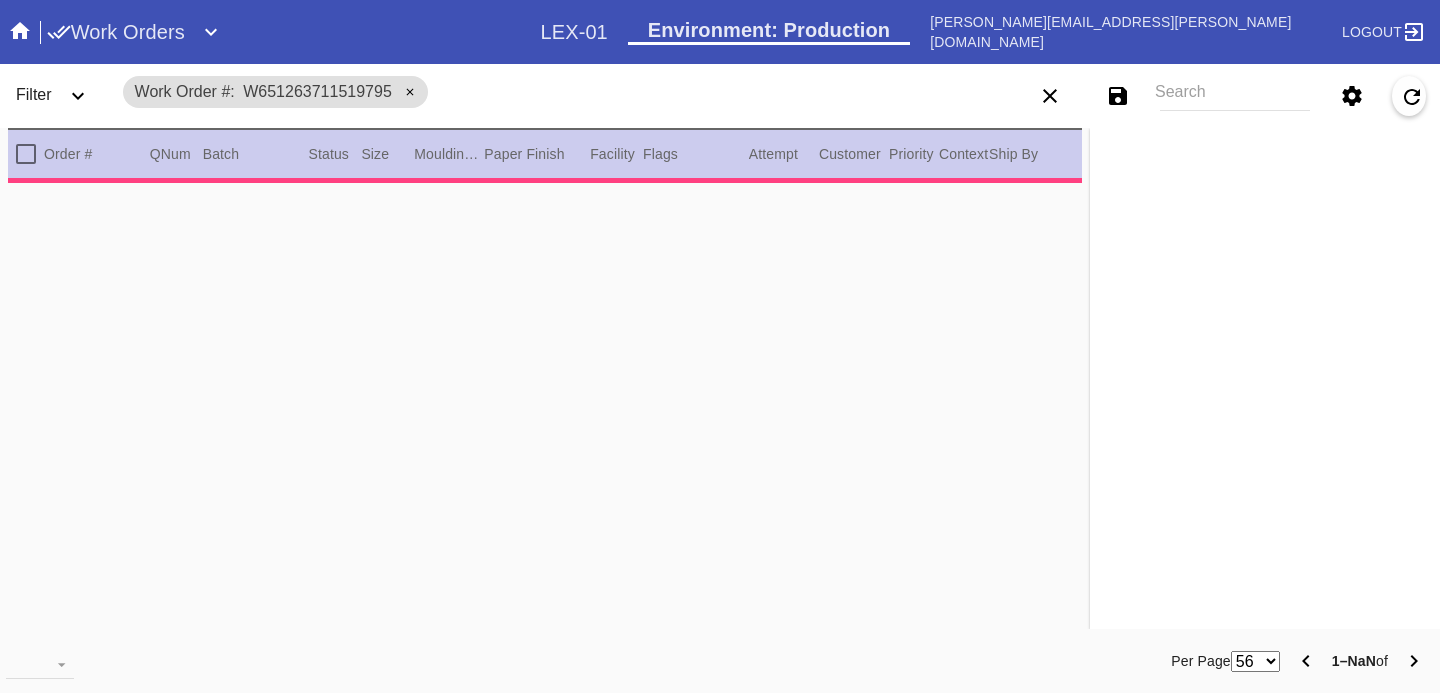 type on "3.0" 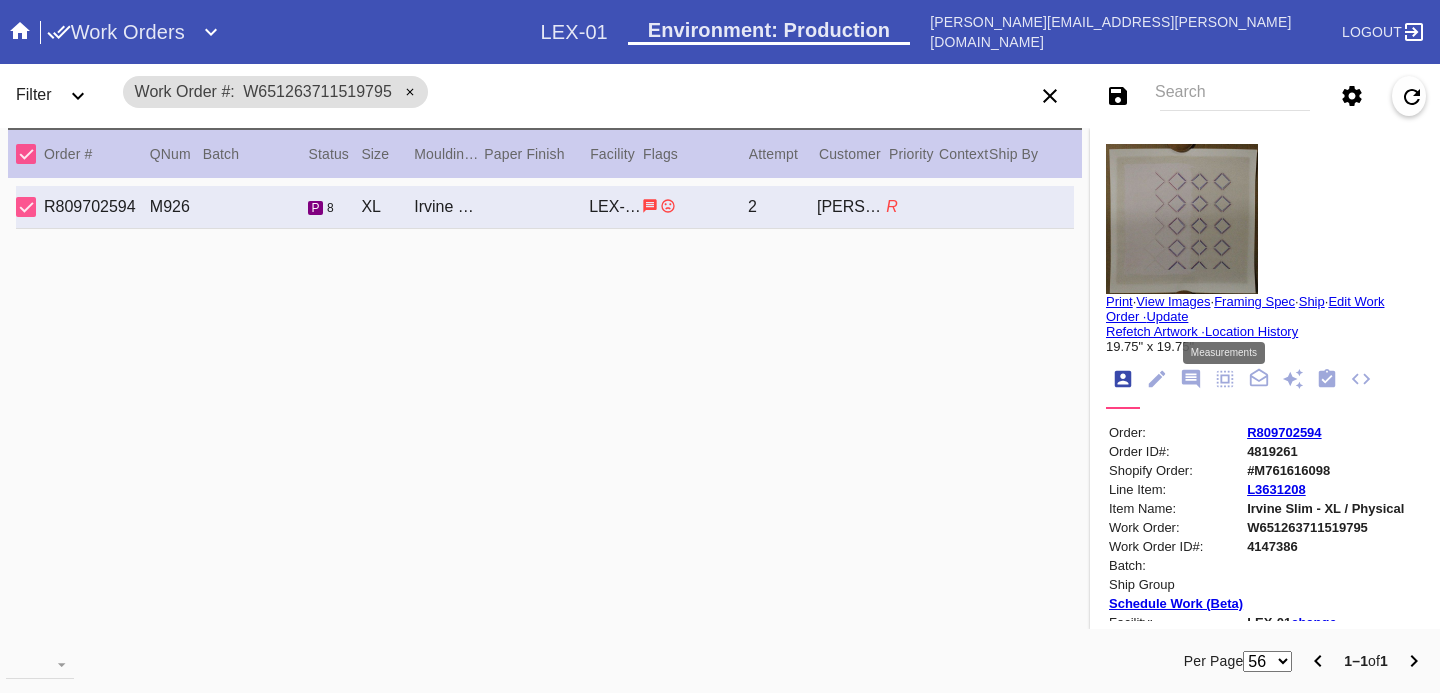 click 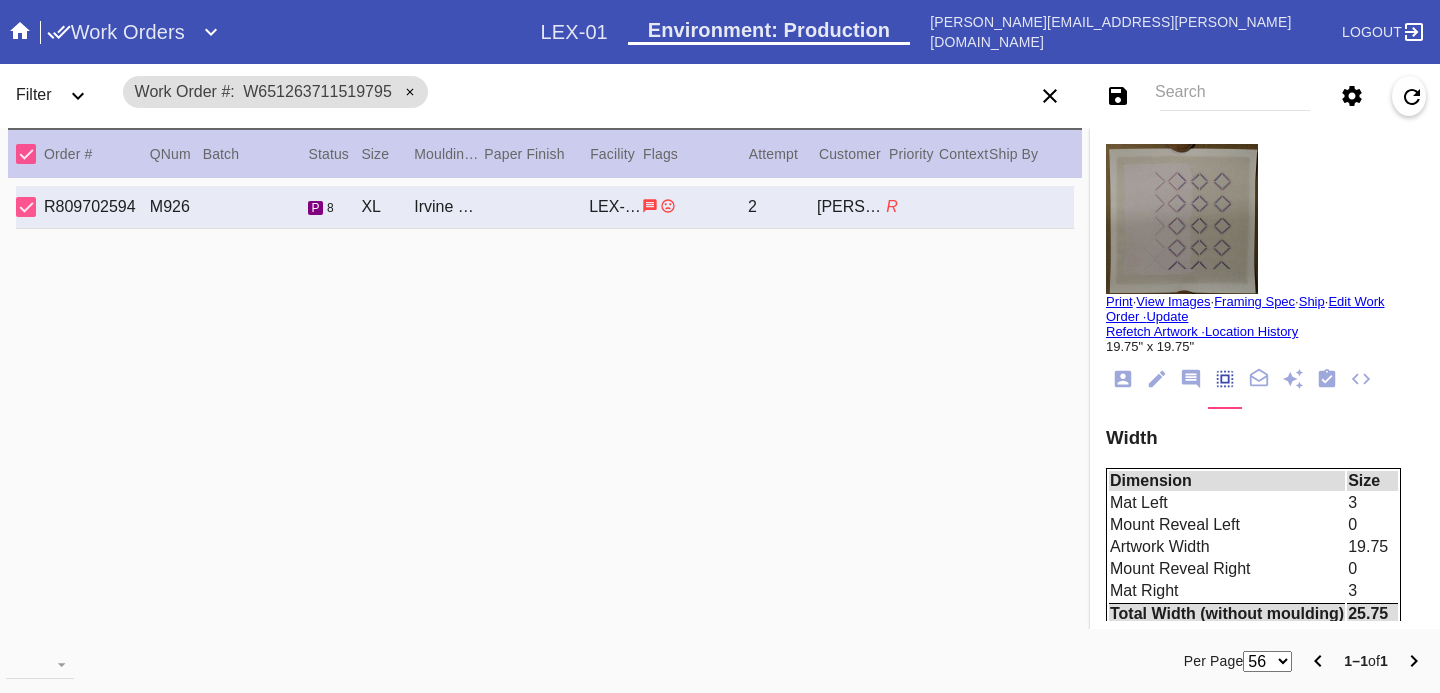 scroll, scrollTop: 881, scrollLeft: 0, axis: vertical 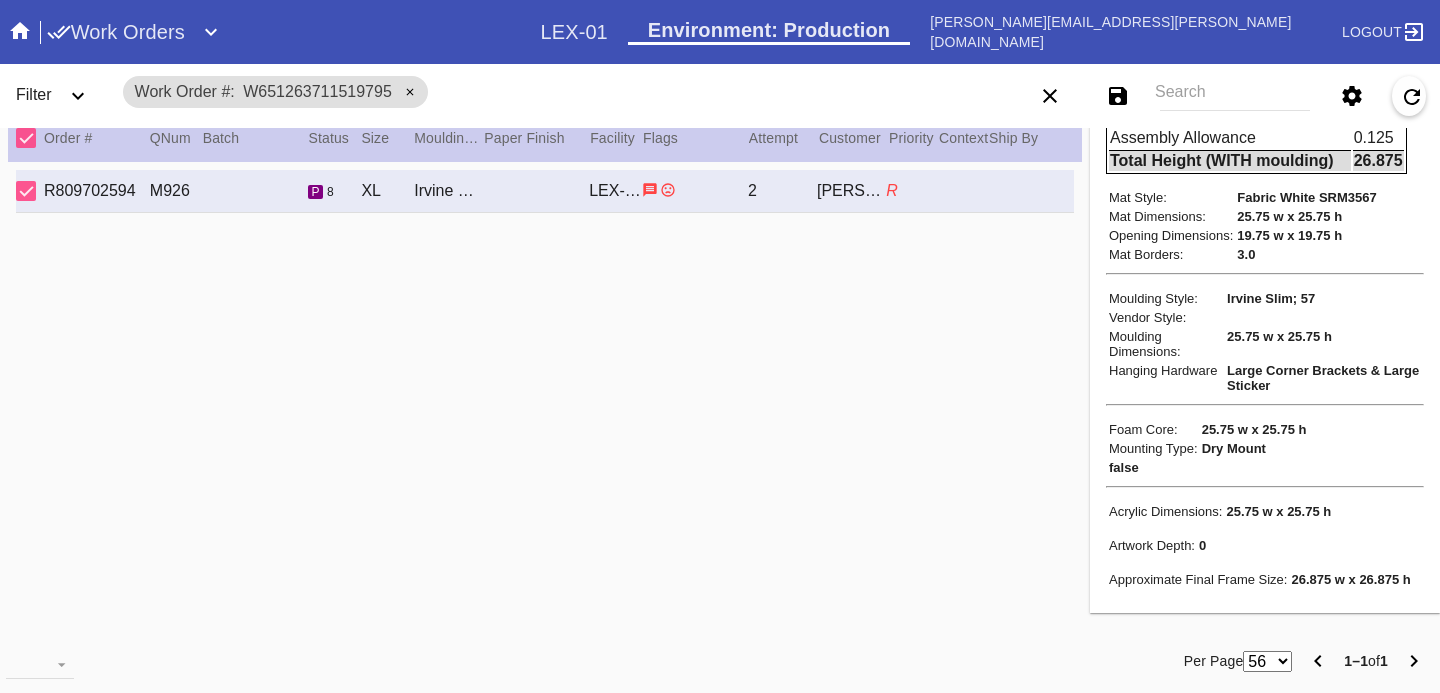 click 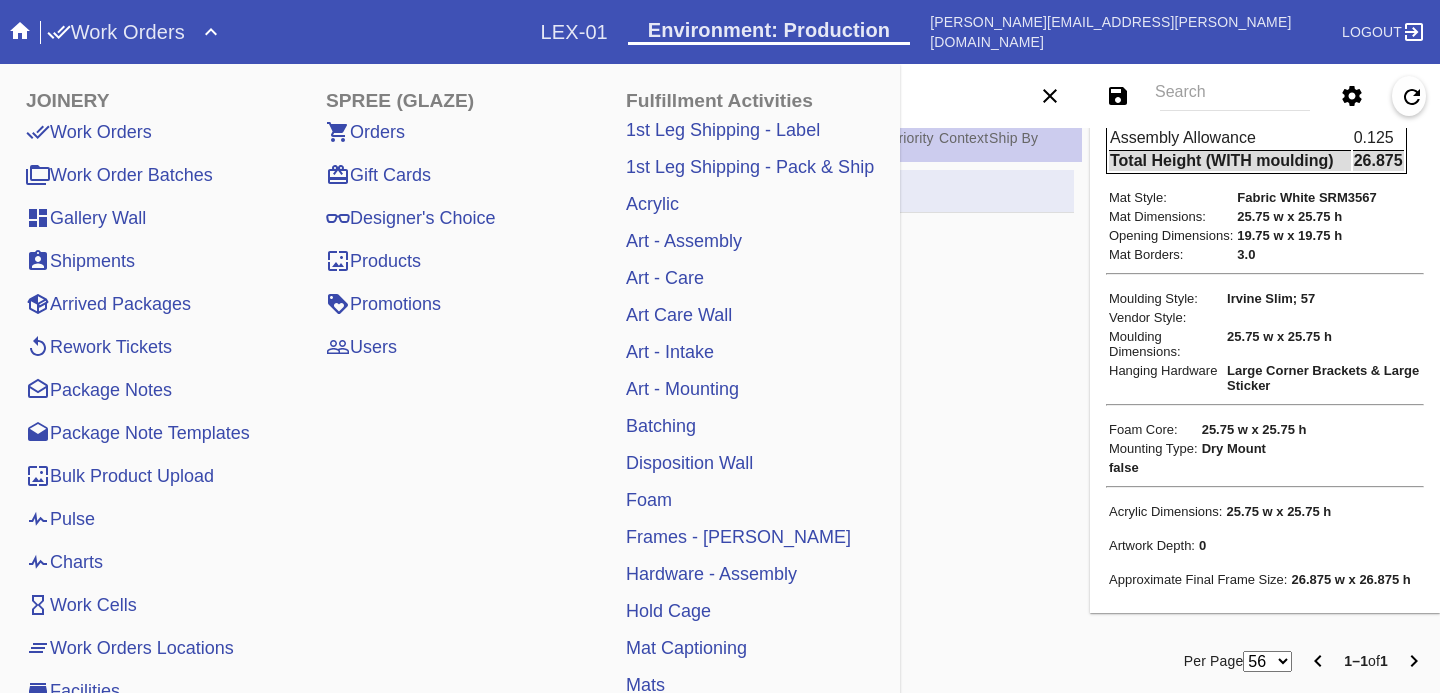click on "Pulse" at bounding box center (60, 519) 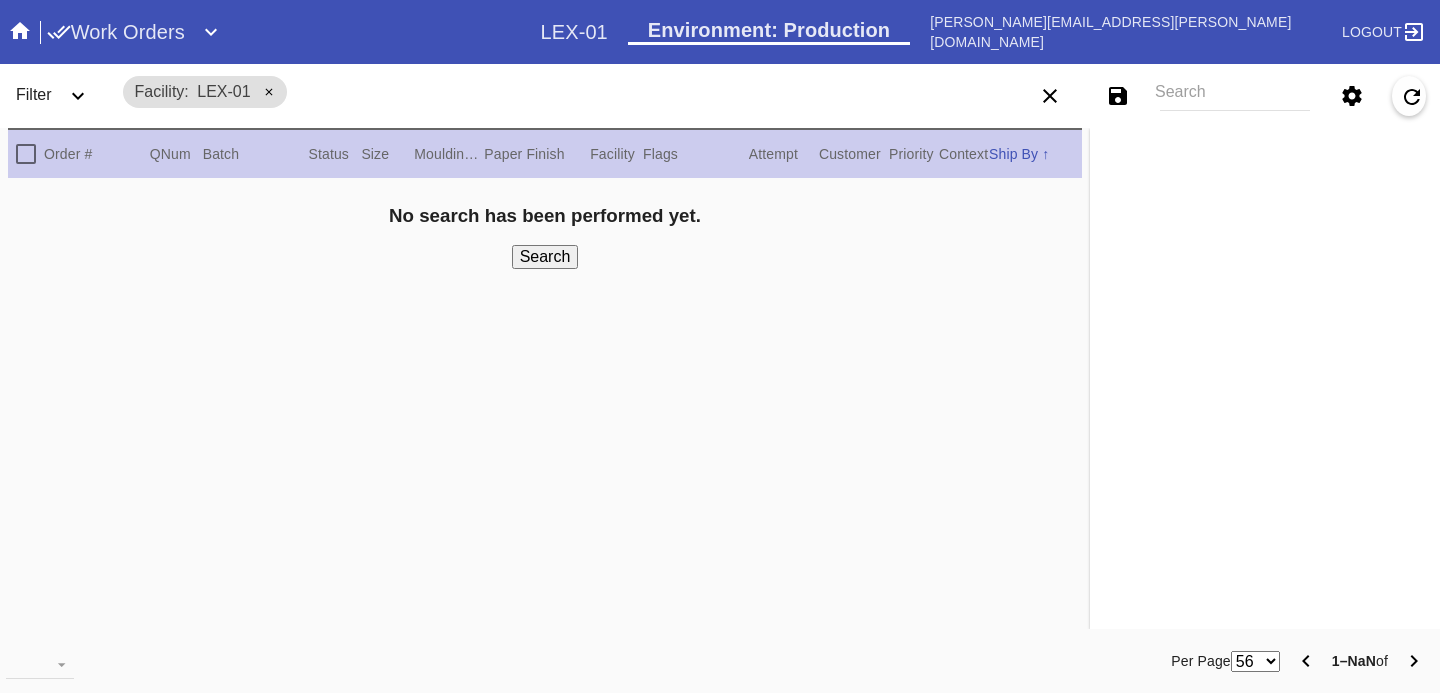scroll, scrollTop: 0, scrollLeft: 0, axis: both 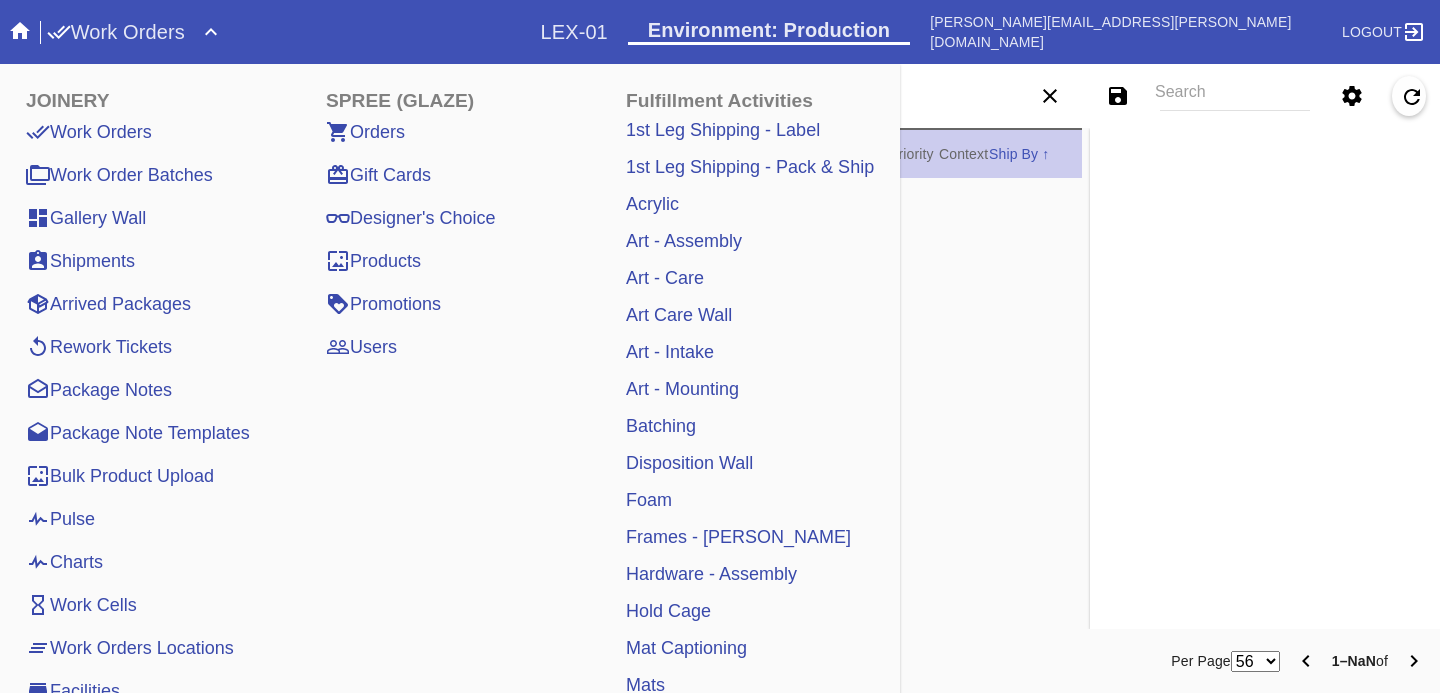 click on "Pulse" at bounding box center (60, 519) 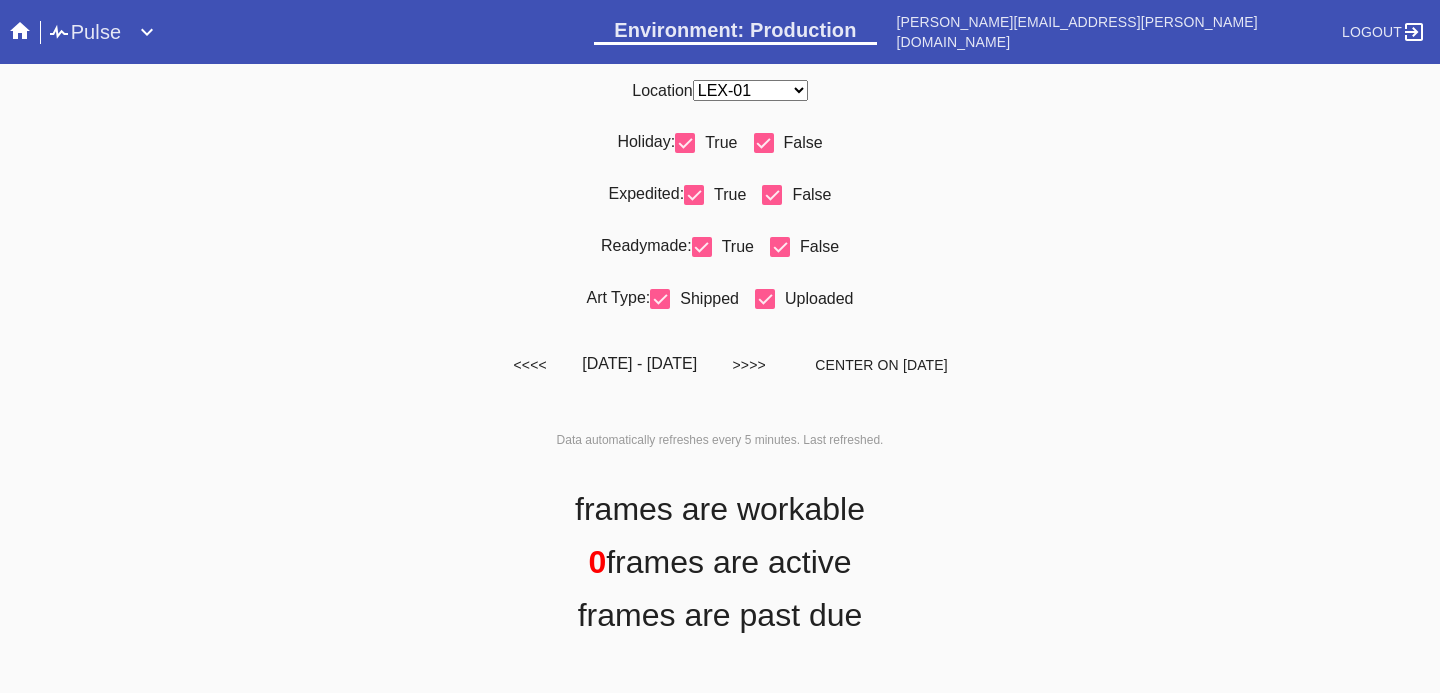 scroll, scrollTop: 0, scrollLeft: 0, axis: both 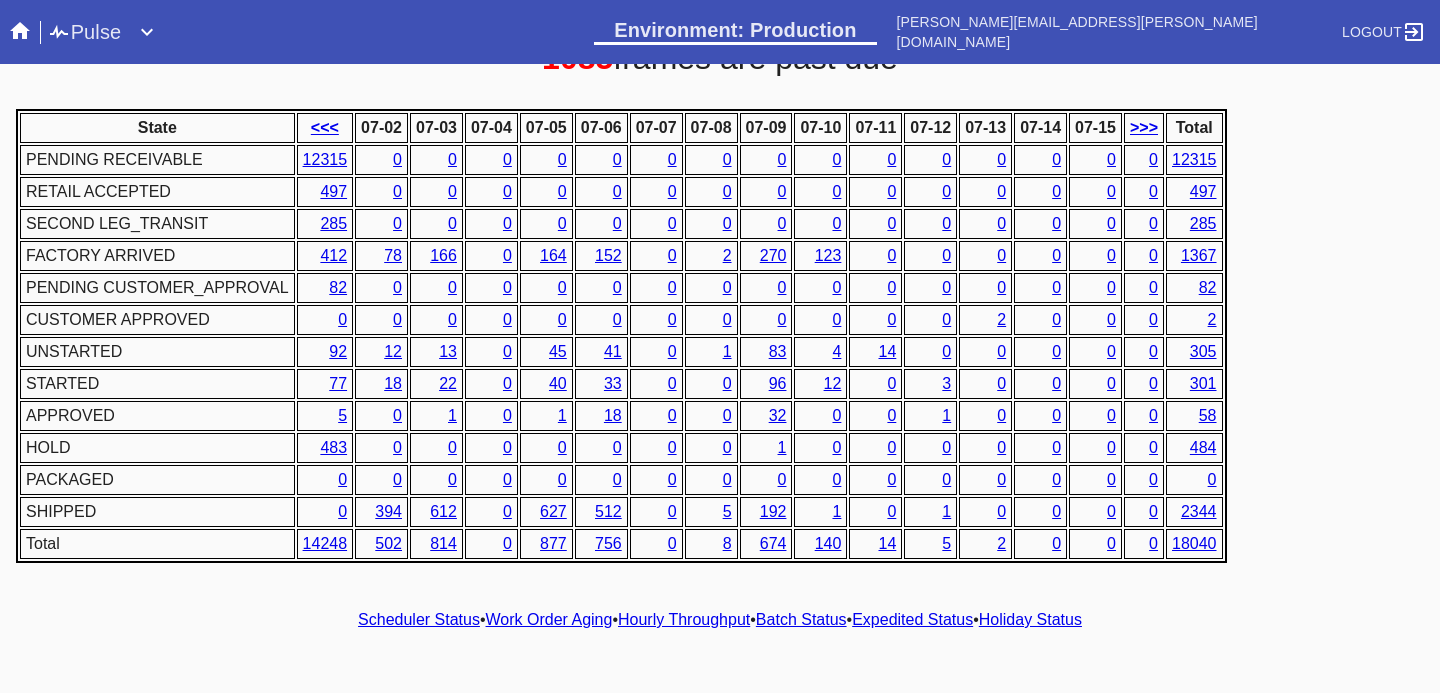 click on "Hourly Throughput" at bounding box center (684, 619) 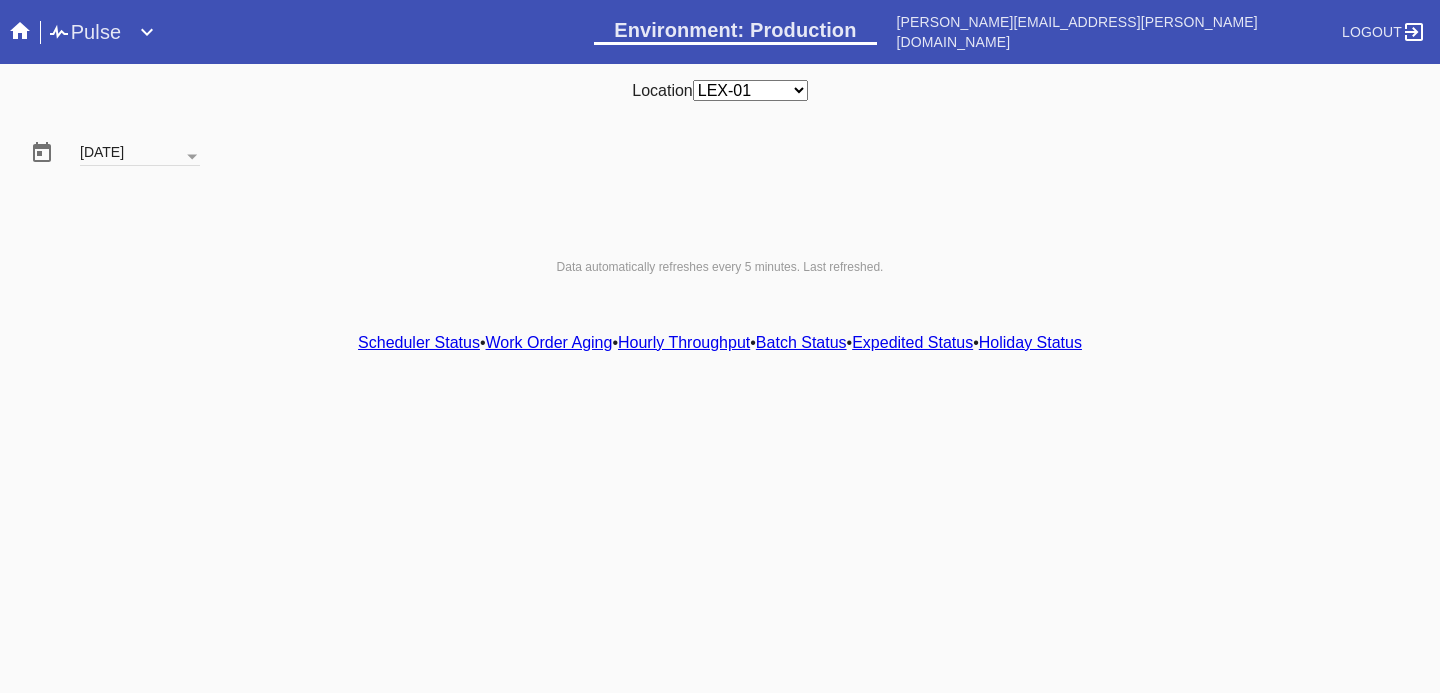 scroll, scrollTop: 0, scrollLeft: 0, axis: both 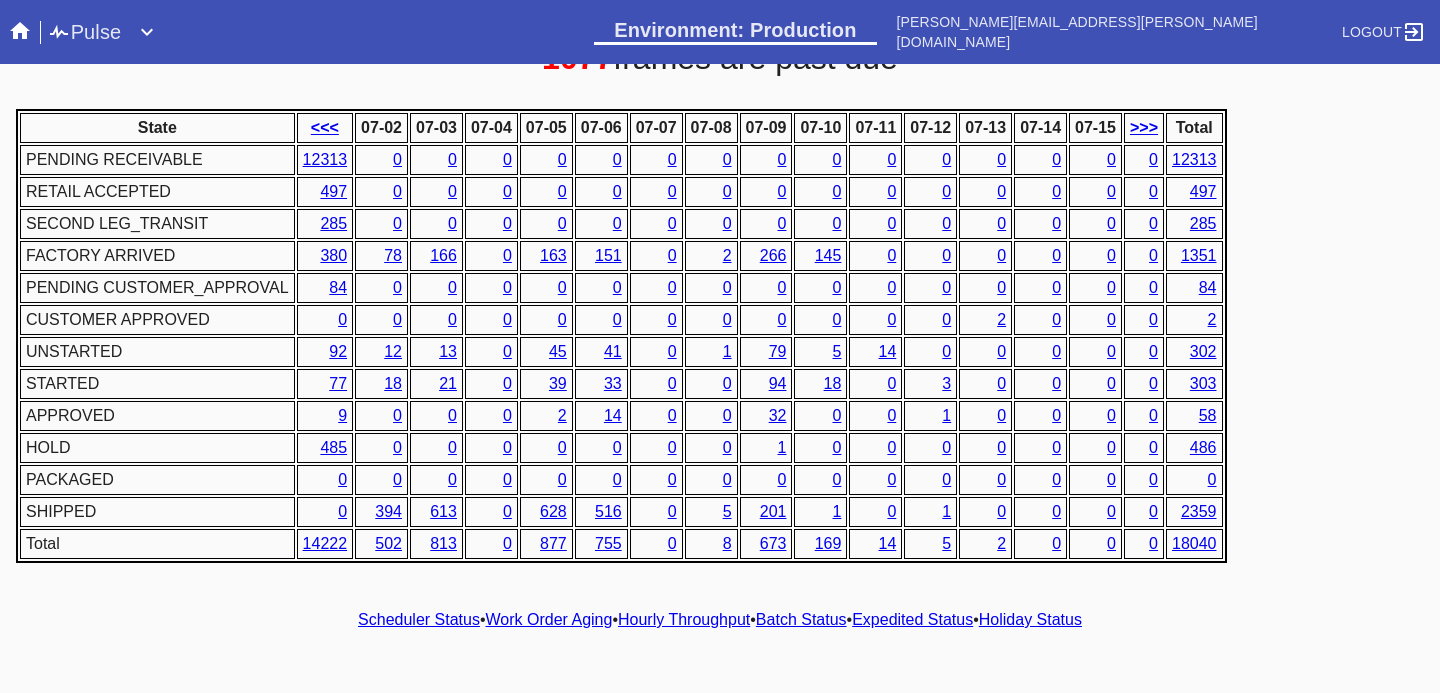 click on "Hourly Throughput" at bounding box center (684, 619) 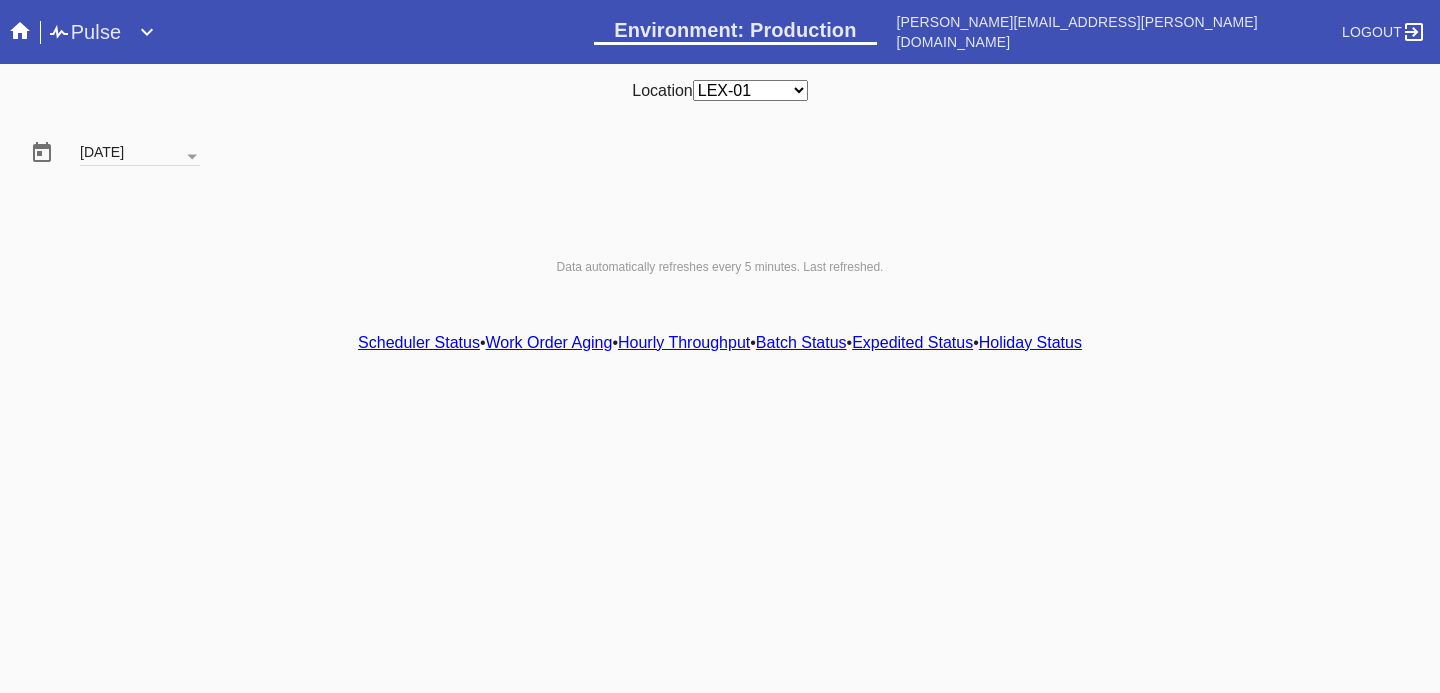 click on "Hourly Throughput" at bounding box center [684, 342] 